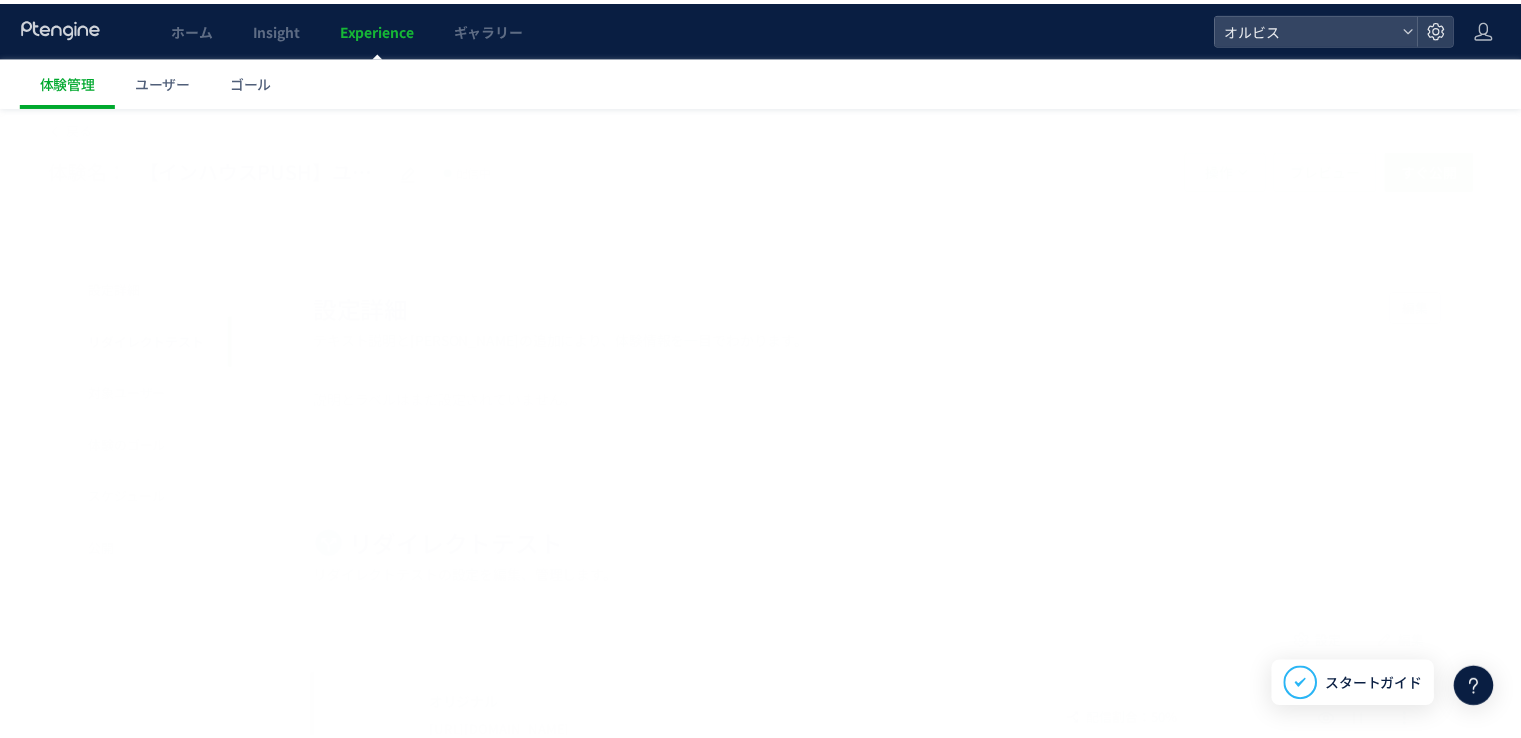 scroll, scrollTop: 0, scrollLeft: 0, axis: both 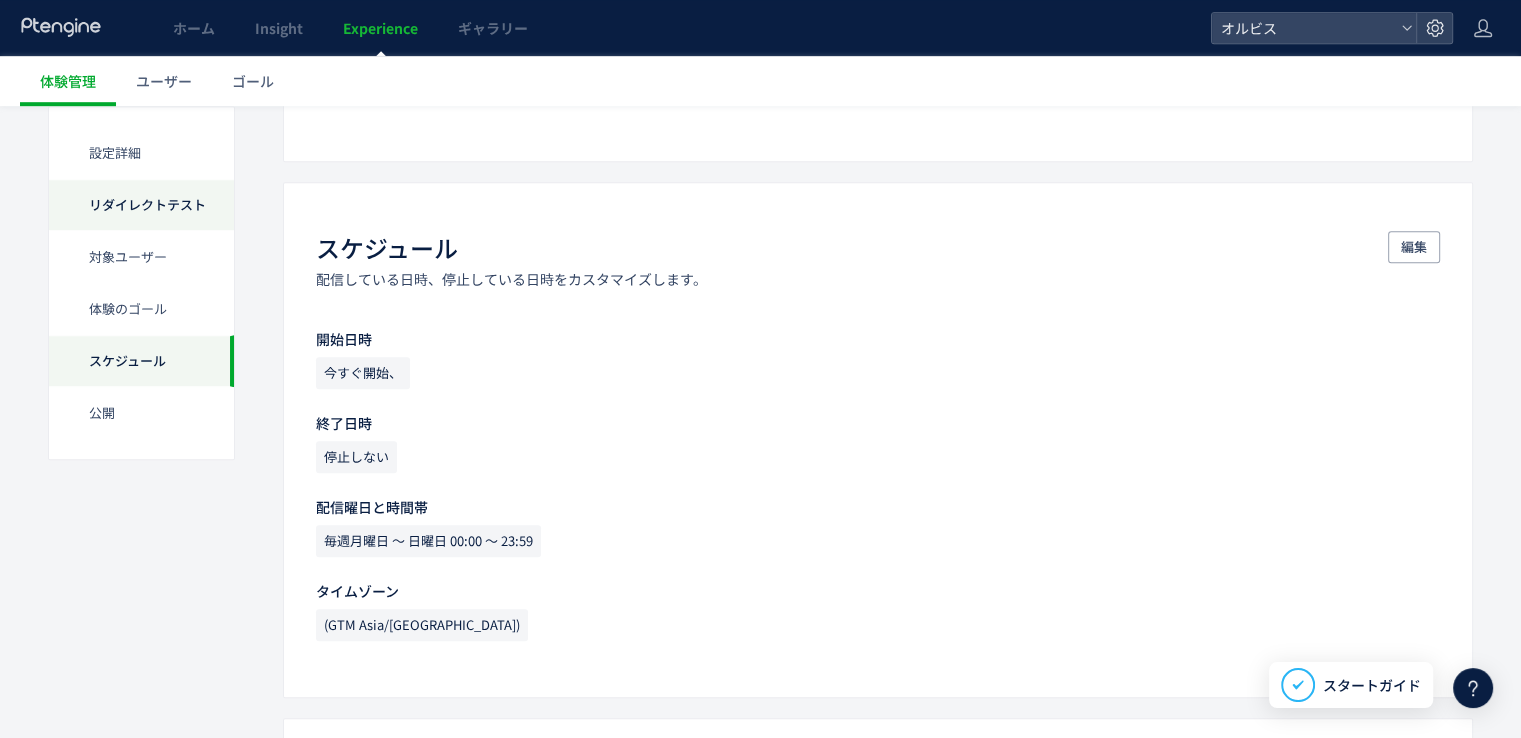 click on "リダイレクトテスト" 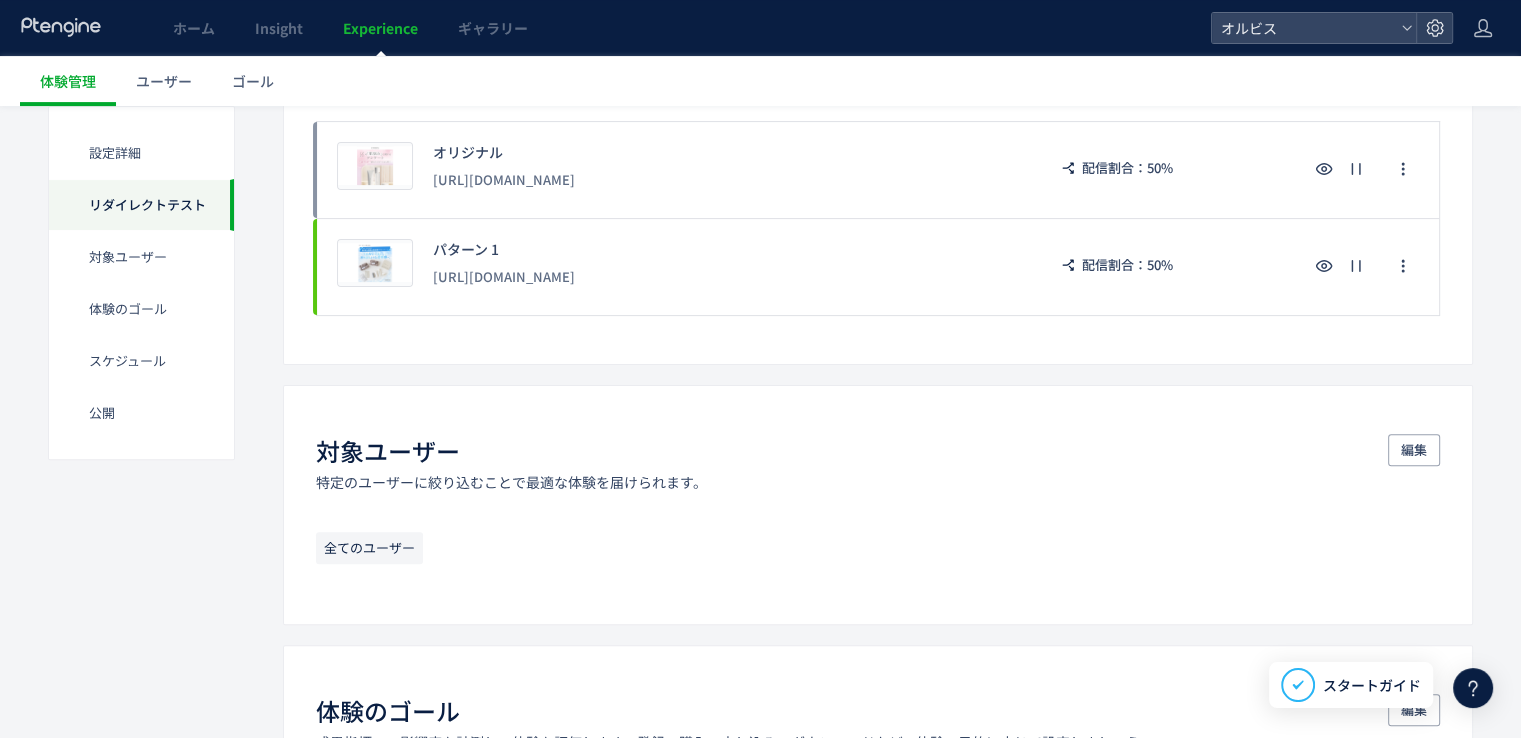 scroll, scrollTop: 202, scrollLeft: 0, axis: vertical 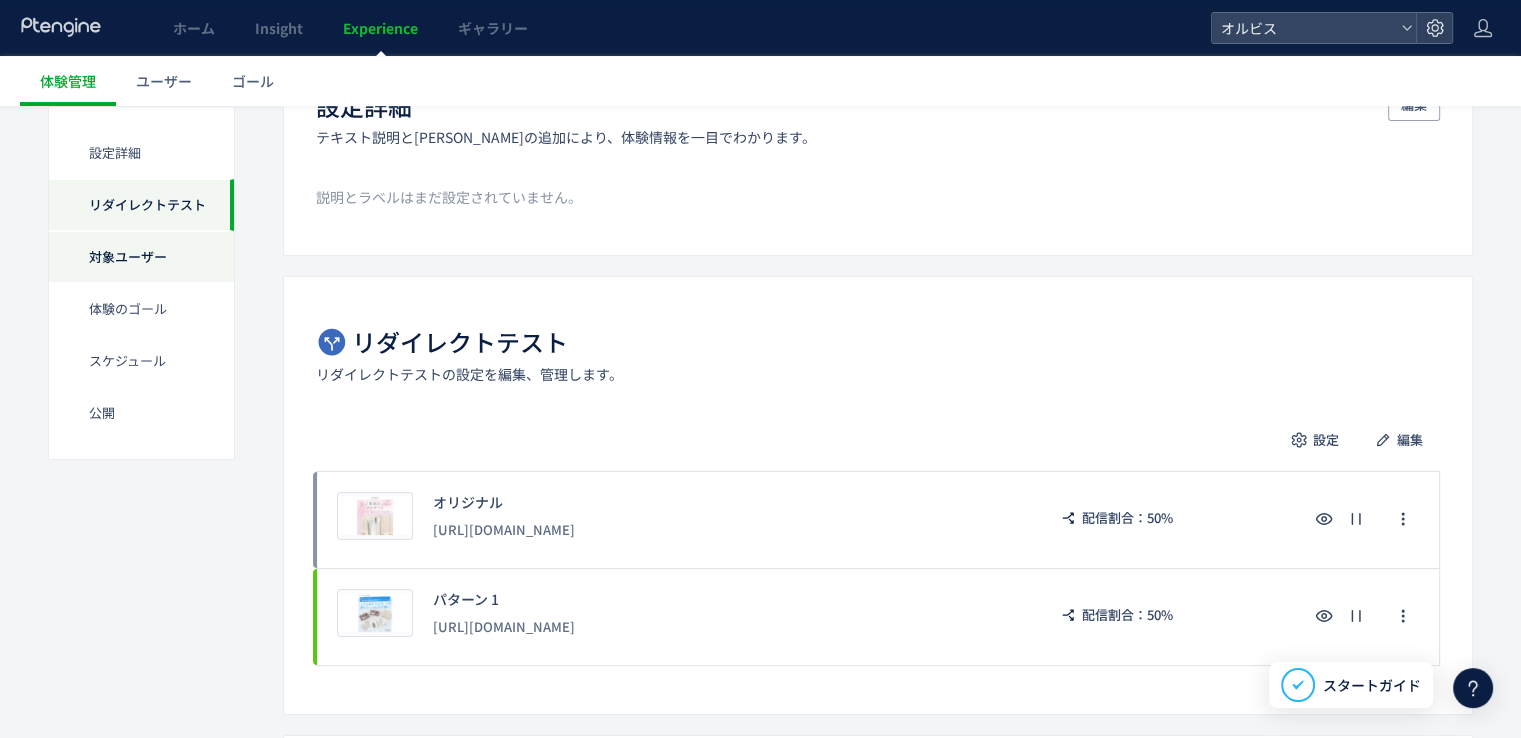 click on "対象ユーザー" 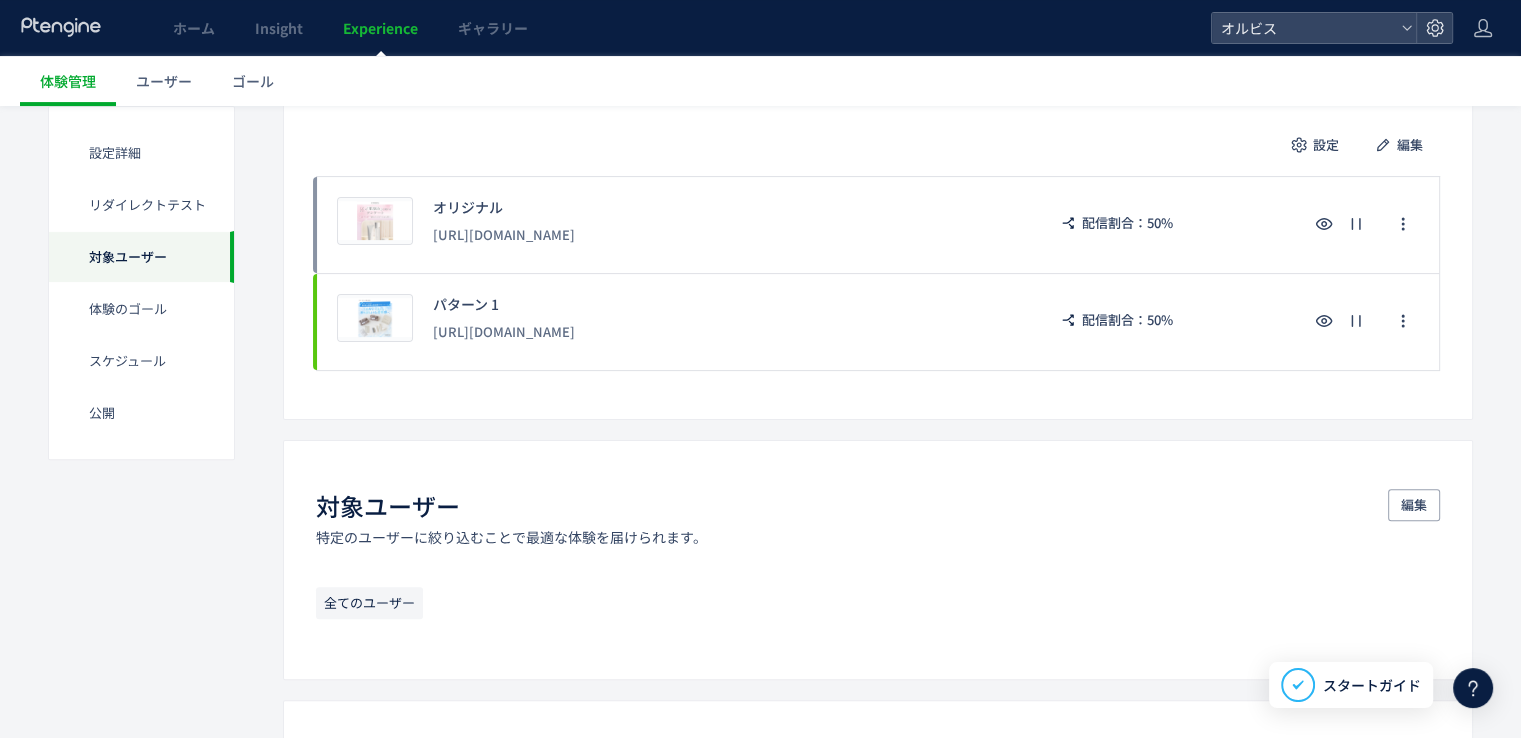 scroll, scrollTop: 659, scrollLeft: 0, axis: vertical 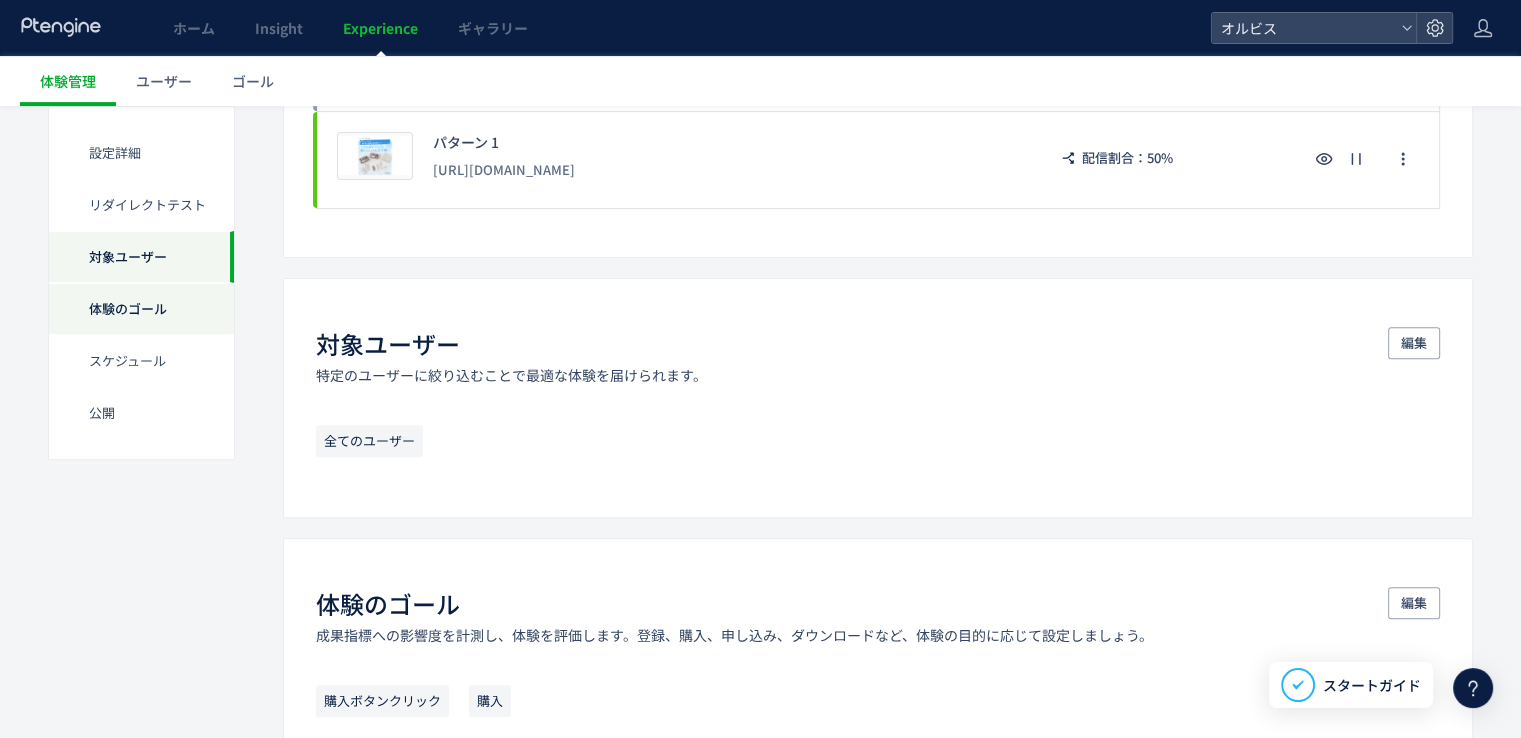 click on "体験のゴール" 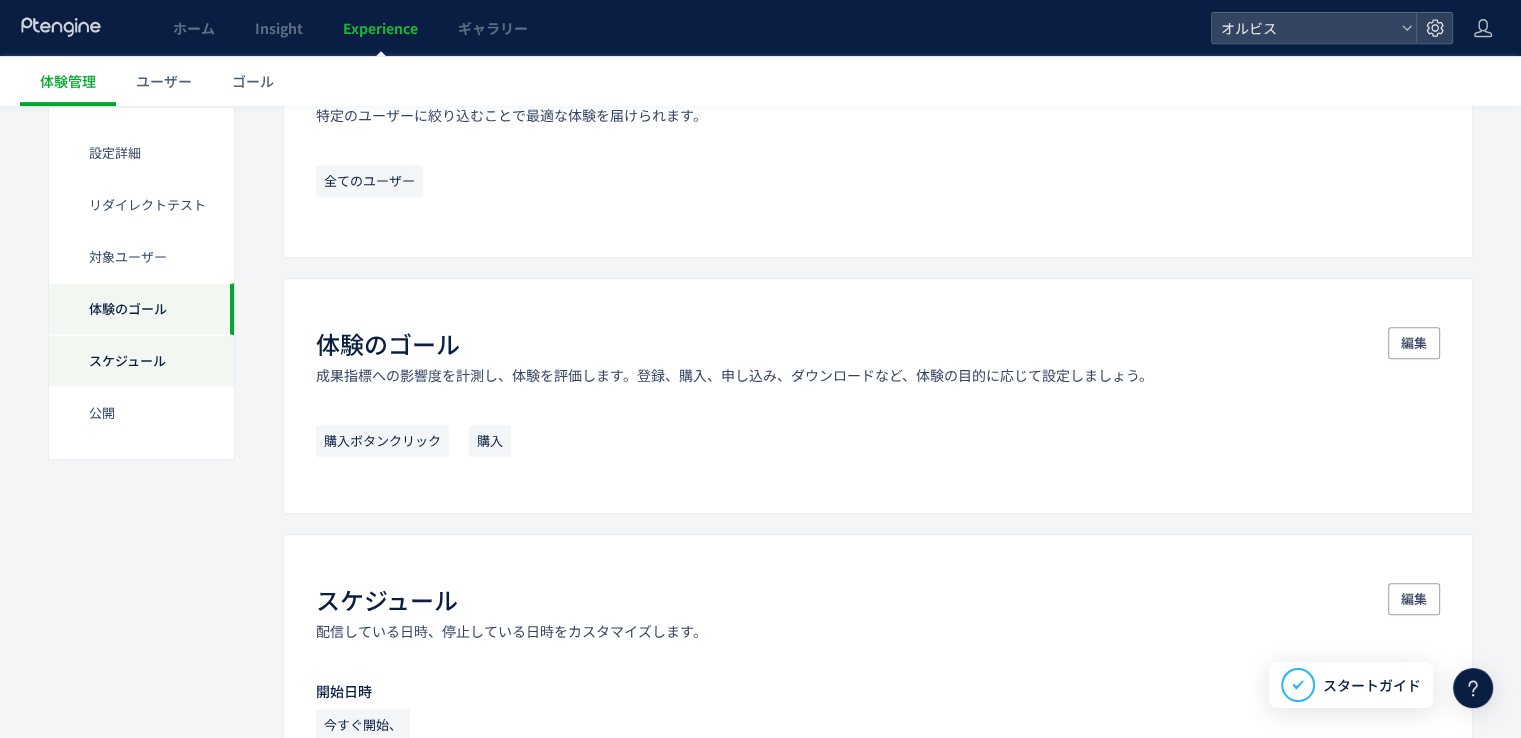 click on "スケジュール​" 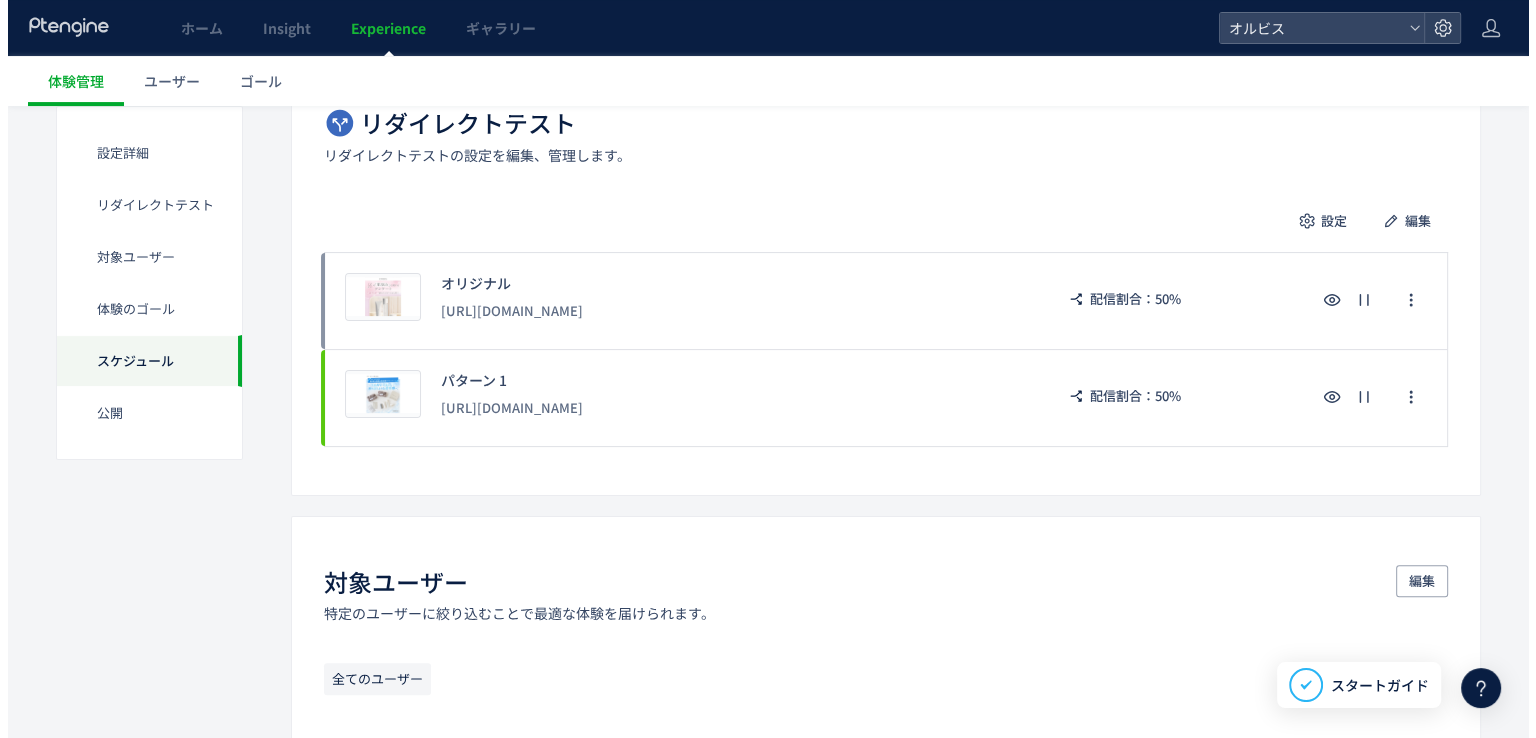 scroll, scrollTop: 294, scrollLeft: 0, axis: vertical 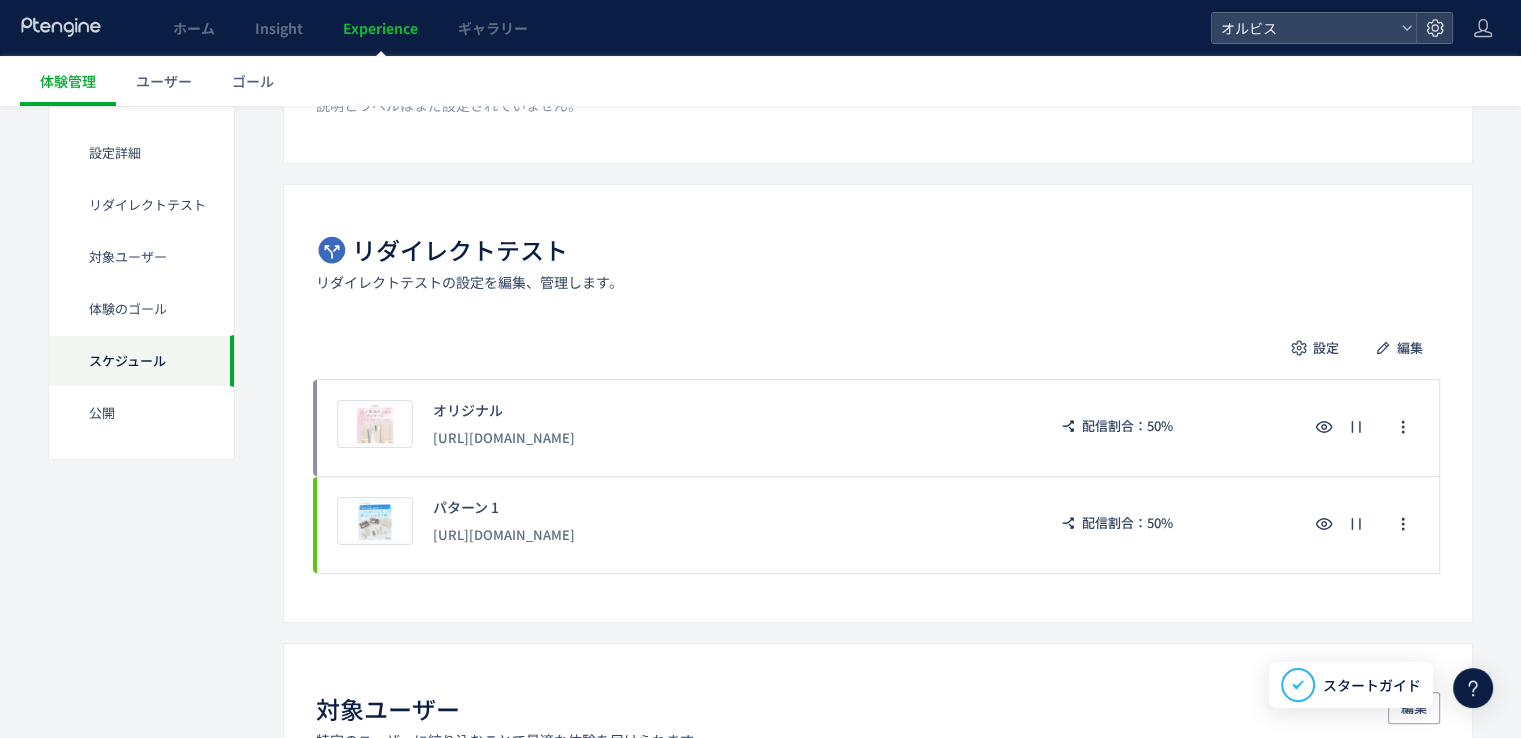 click on "Experience" at bounding box center (380, 28) 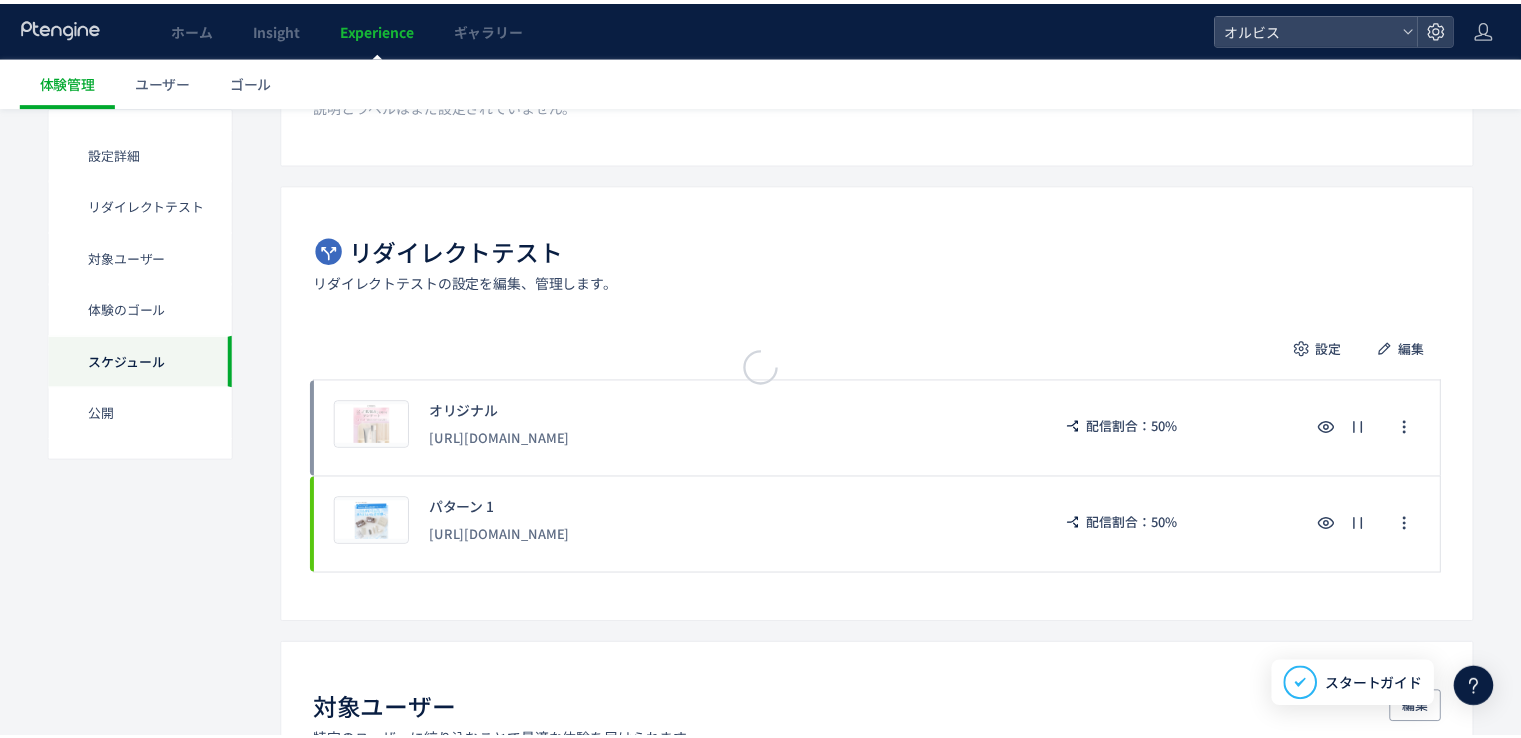 scroll, scrollTop: 0, scrollLeft: 0, axis: both 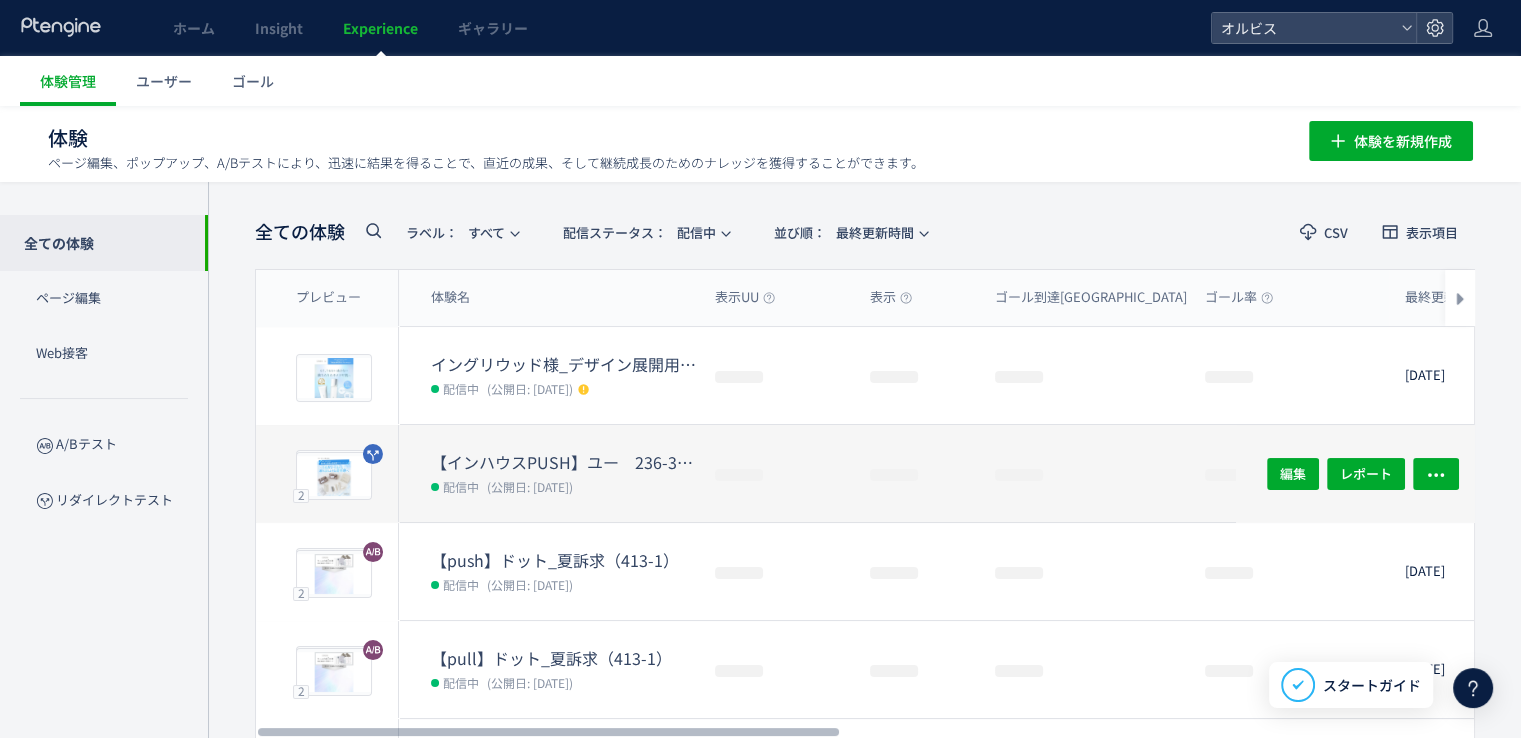 click on "(公開日: [DATE])" at bounding box center [530, 486] 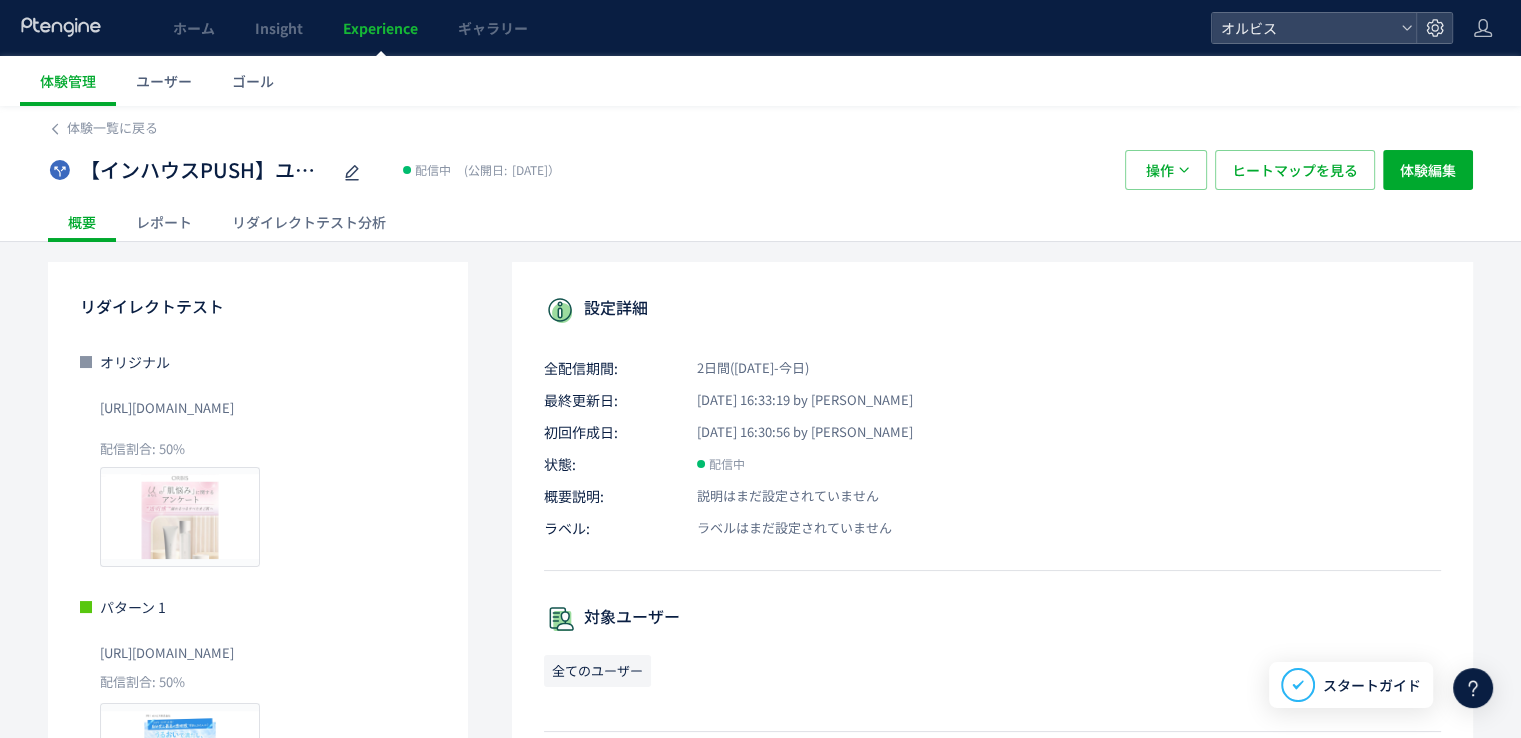 click on "リダイレクトテスト分析" 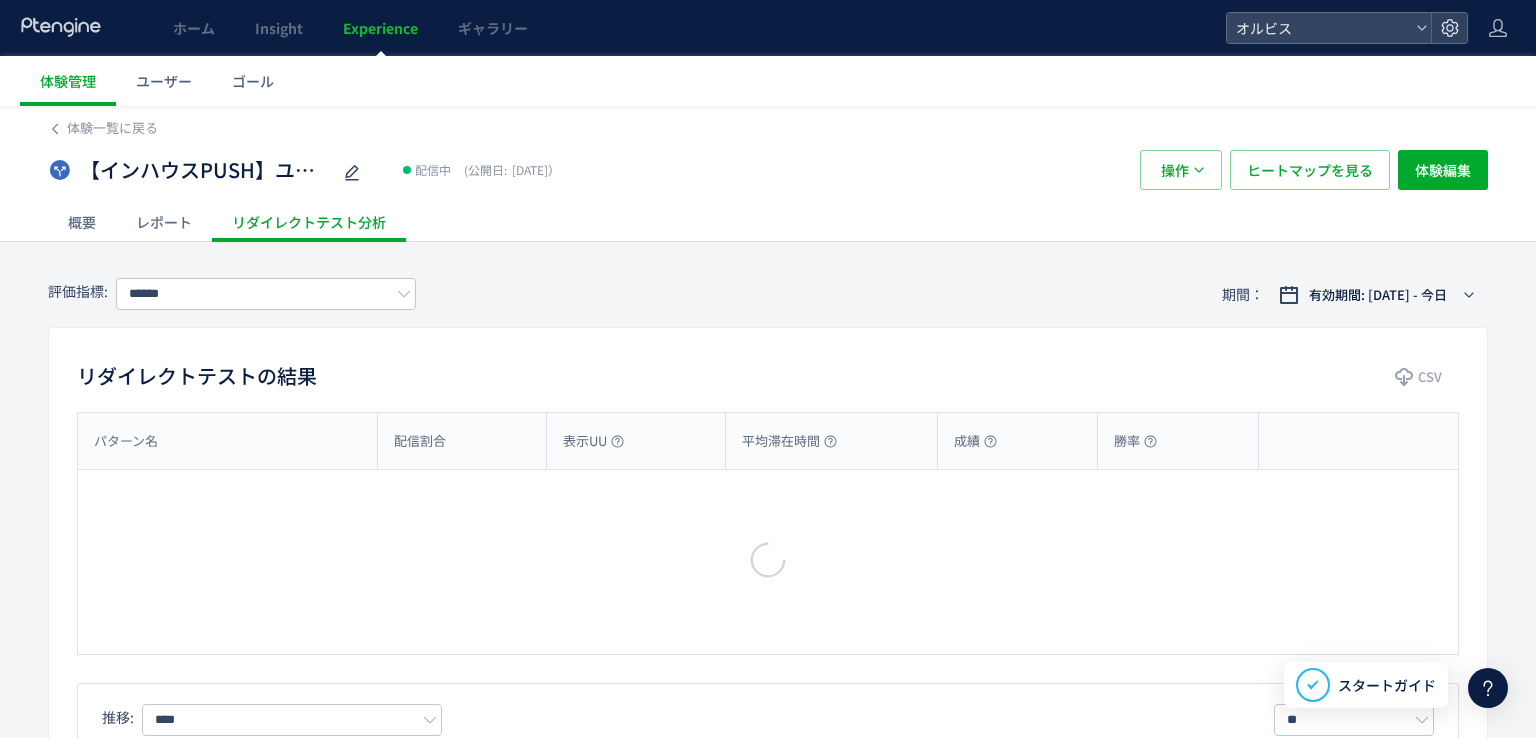 type on "*********" 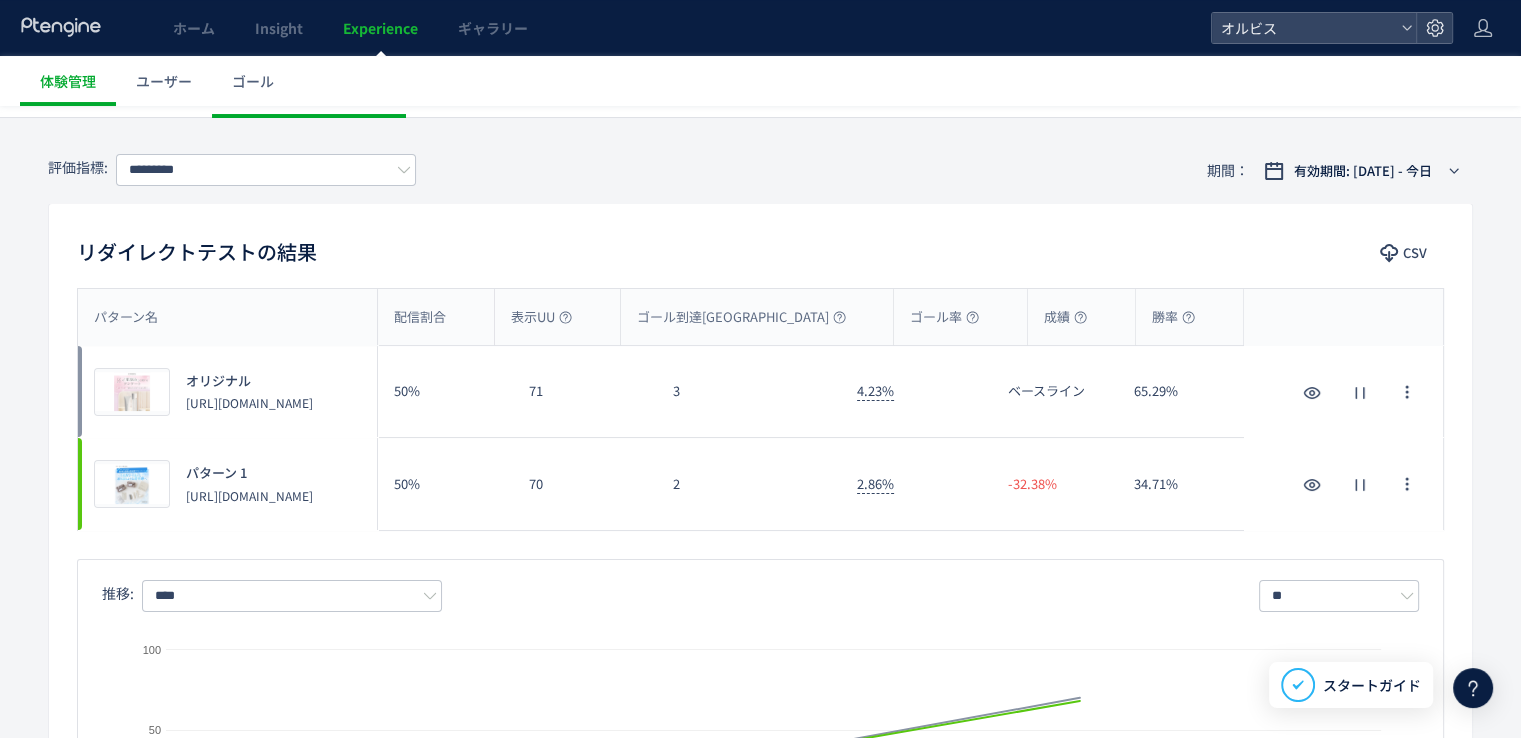 scroll, scrollTop: 124, scrollLeft: 0, axis: vertical 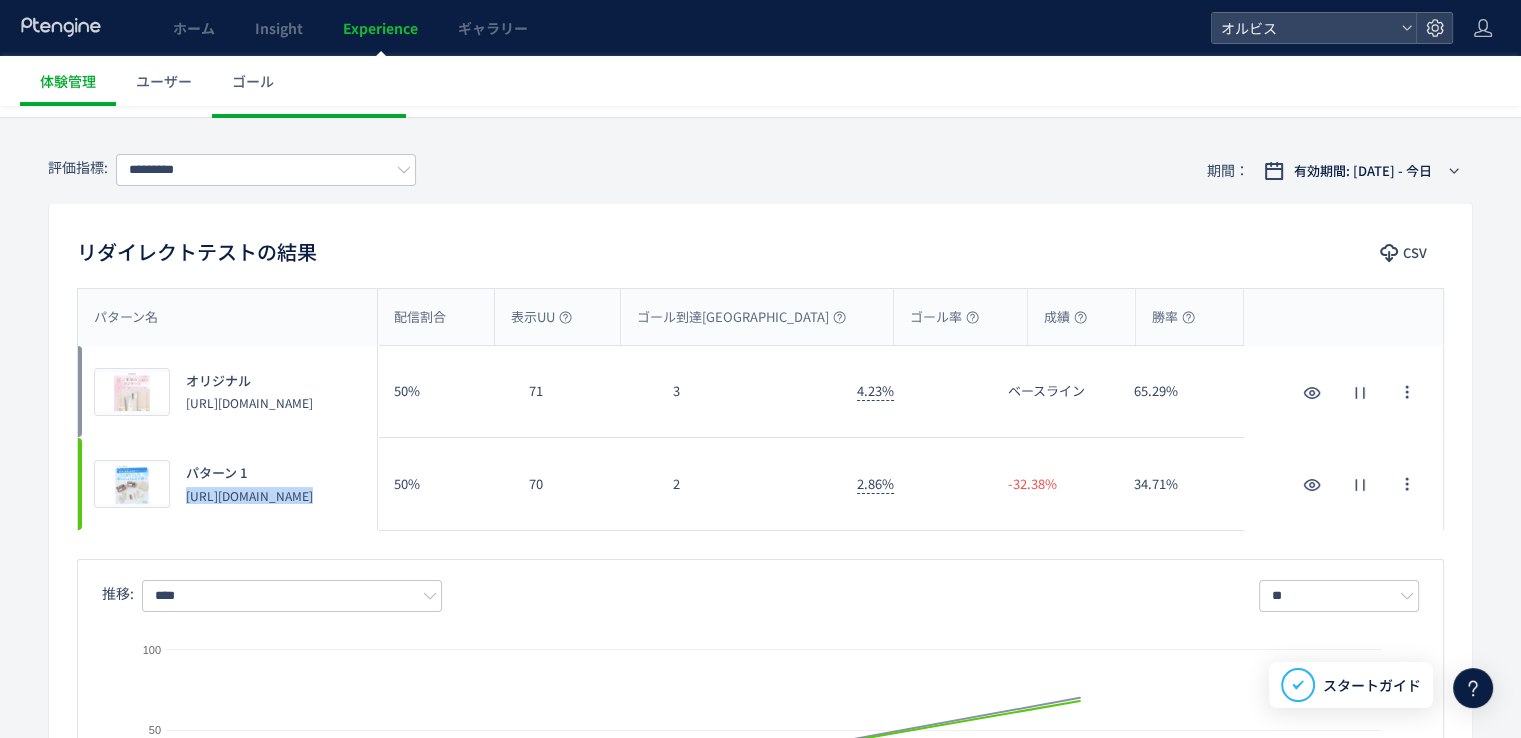 drag, startPoint x: 256, startPoint y: 509, endPoint x: 184, endPoint y: 482, distance: 76.896034 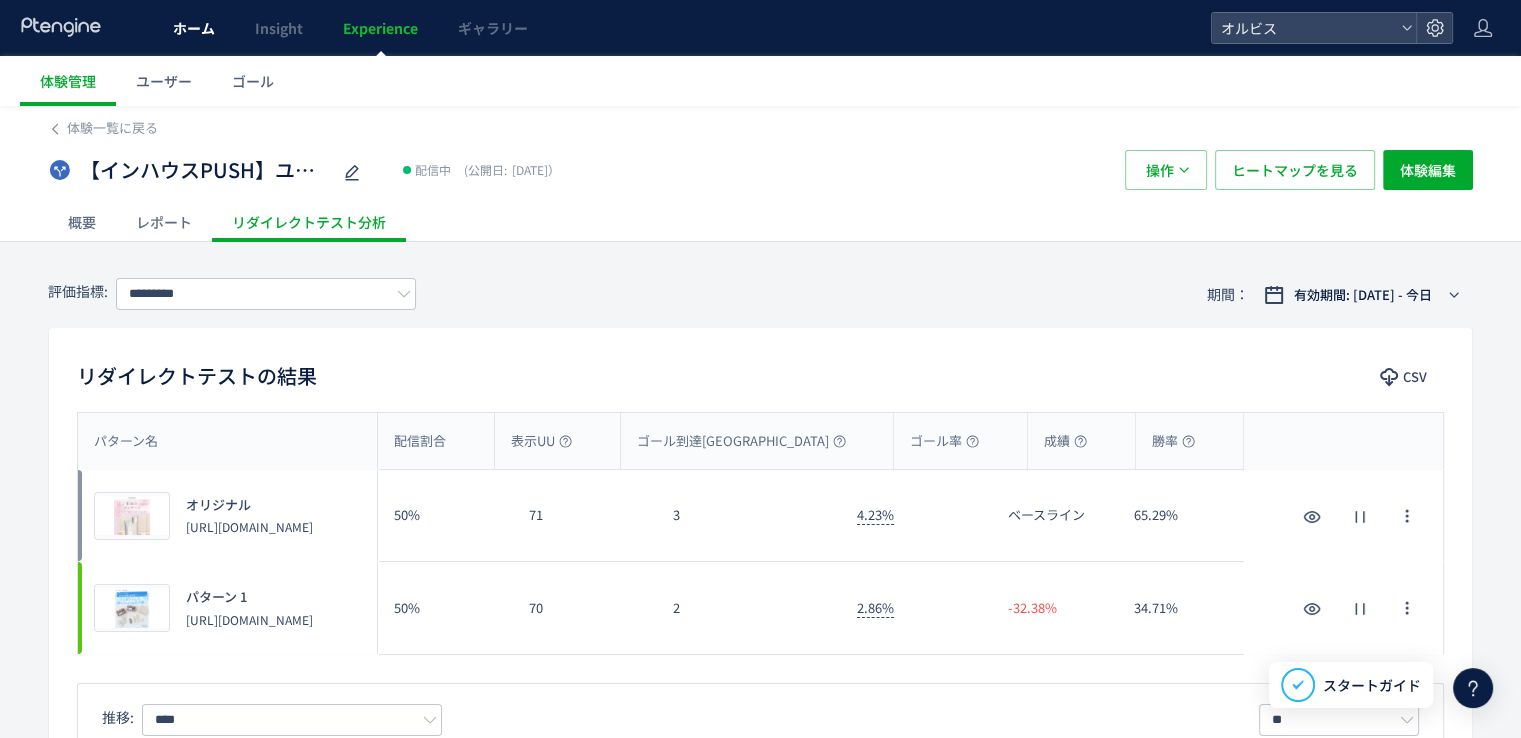 click on "ホーム" at bounding box center [194, 28] 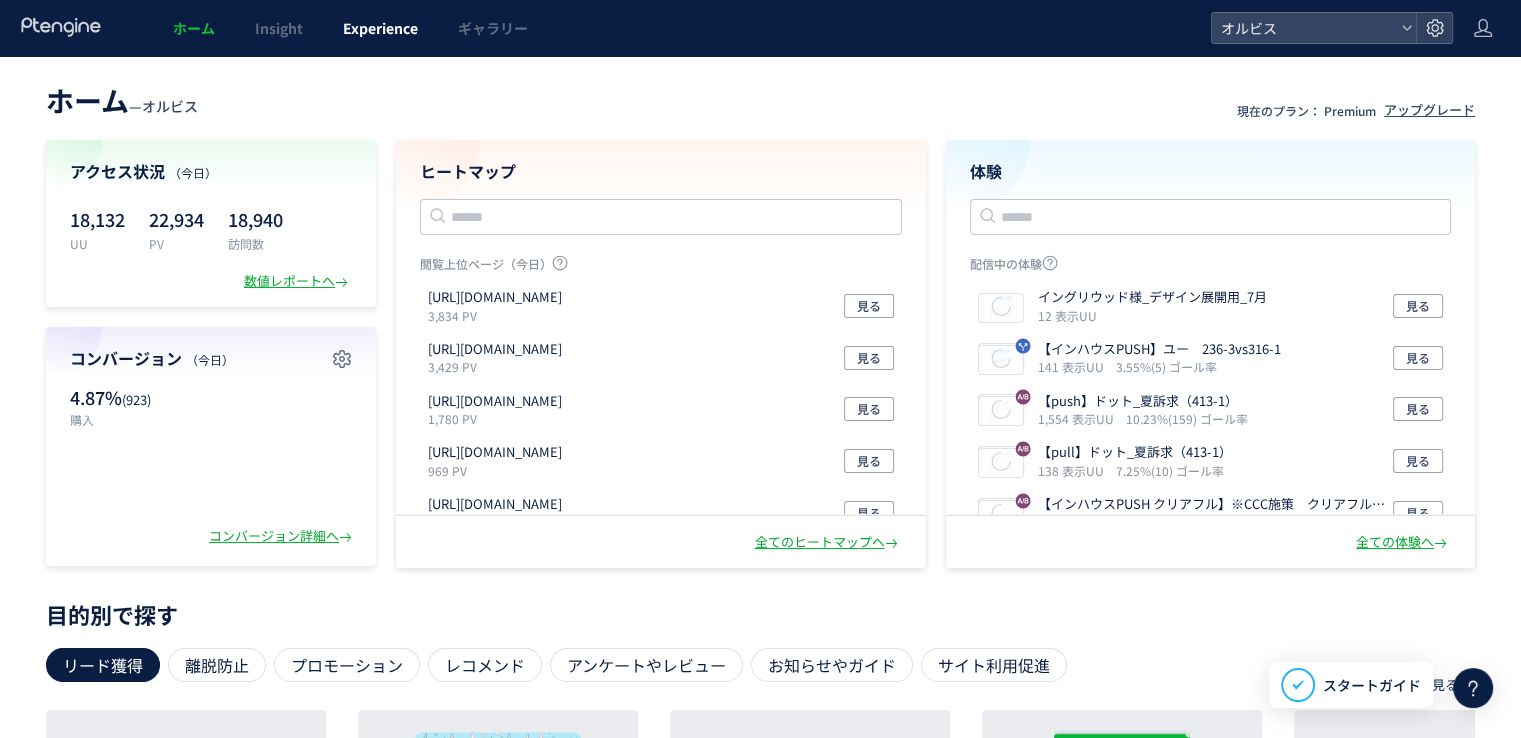 click on "Experience" at bounding box center (380, 28) 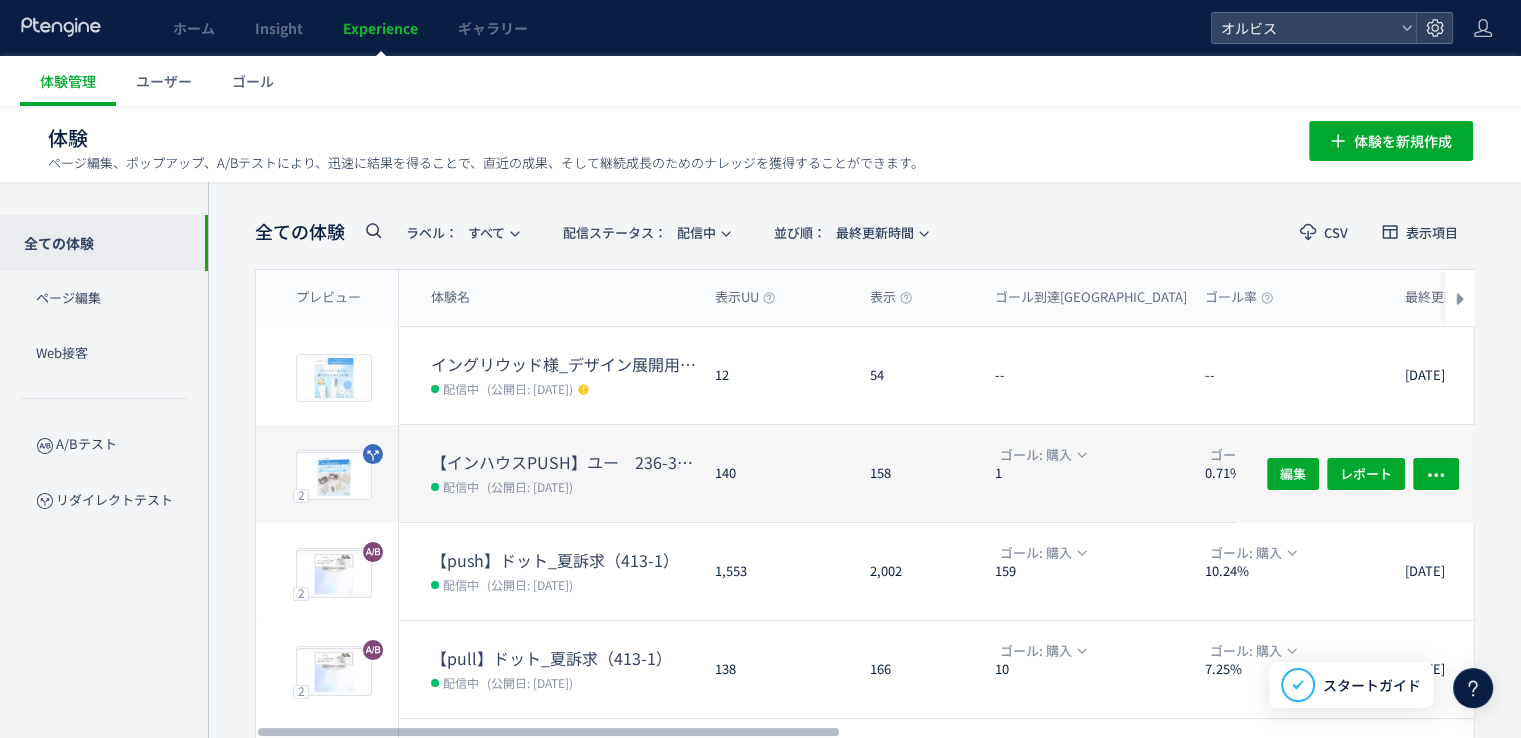 click on "【インハウスPUSH】ユー　236-3vs316-1" at bounding box center (565, 462) 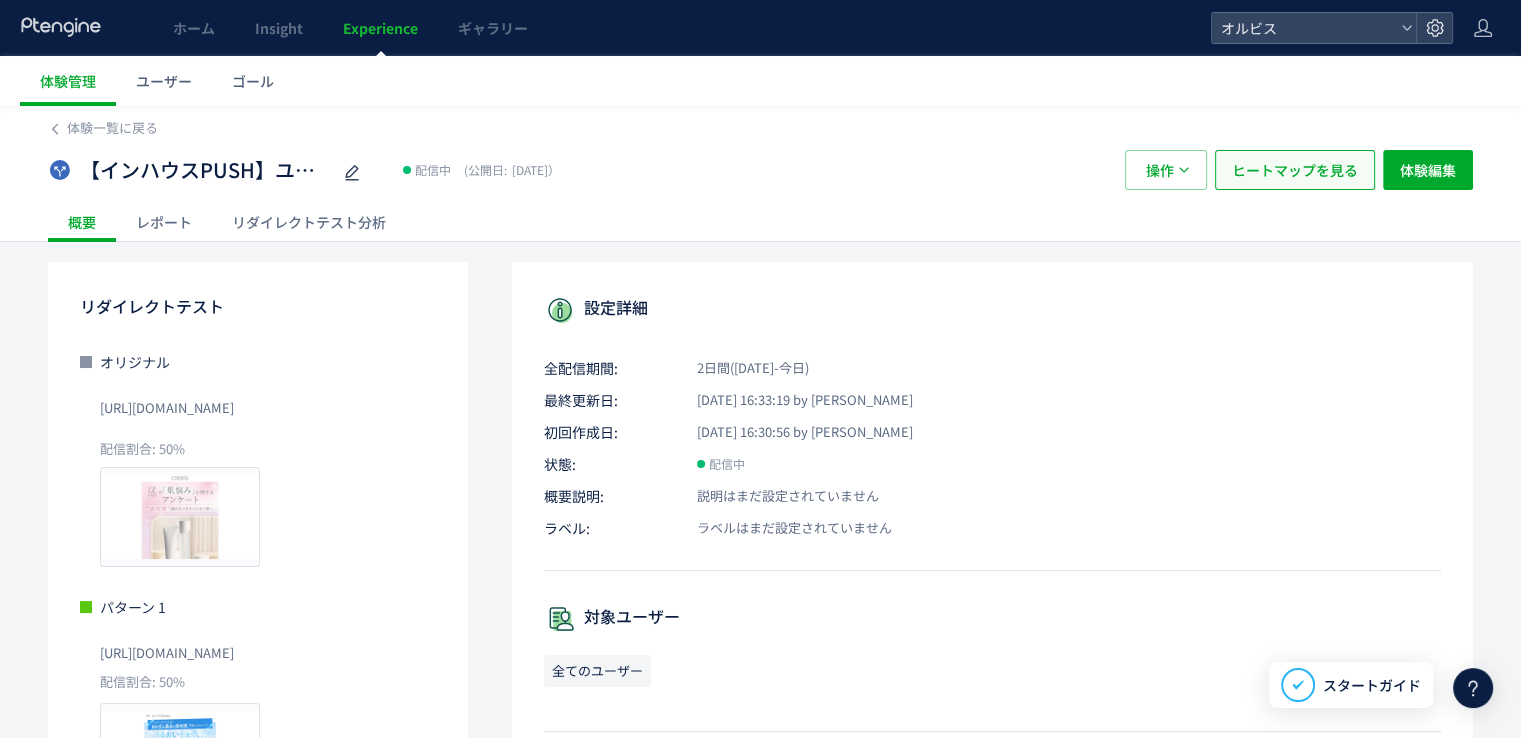 click on "ヒートマップを見る" at bounding box center (1295, 170) 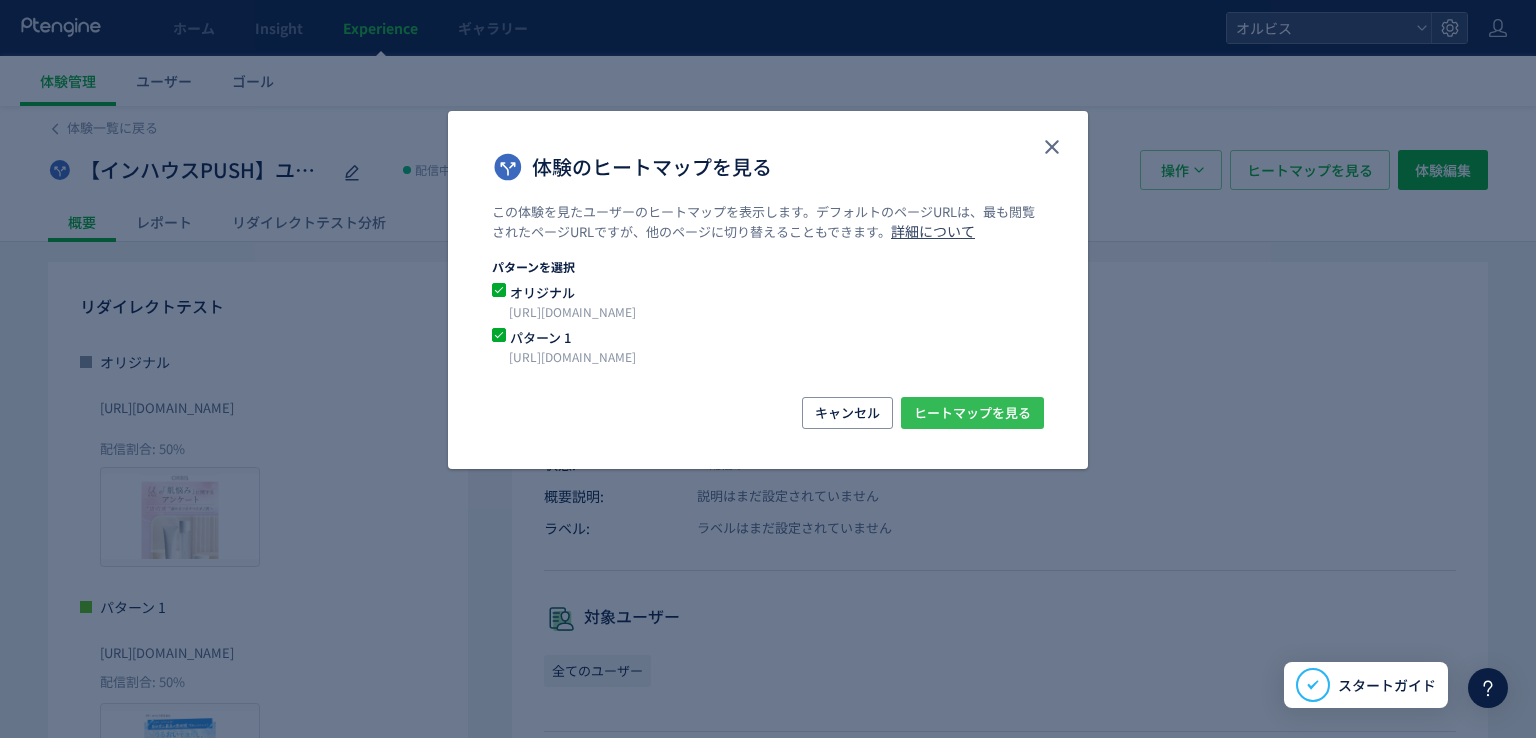 click on "ヒートマップを見る" at bounding box center (972, 413) 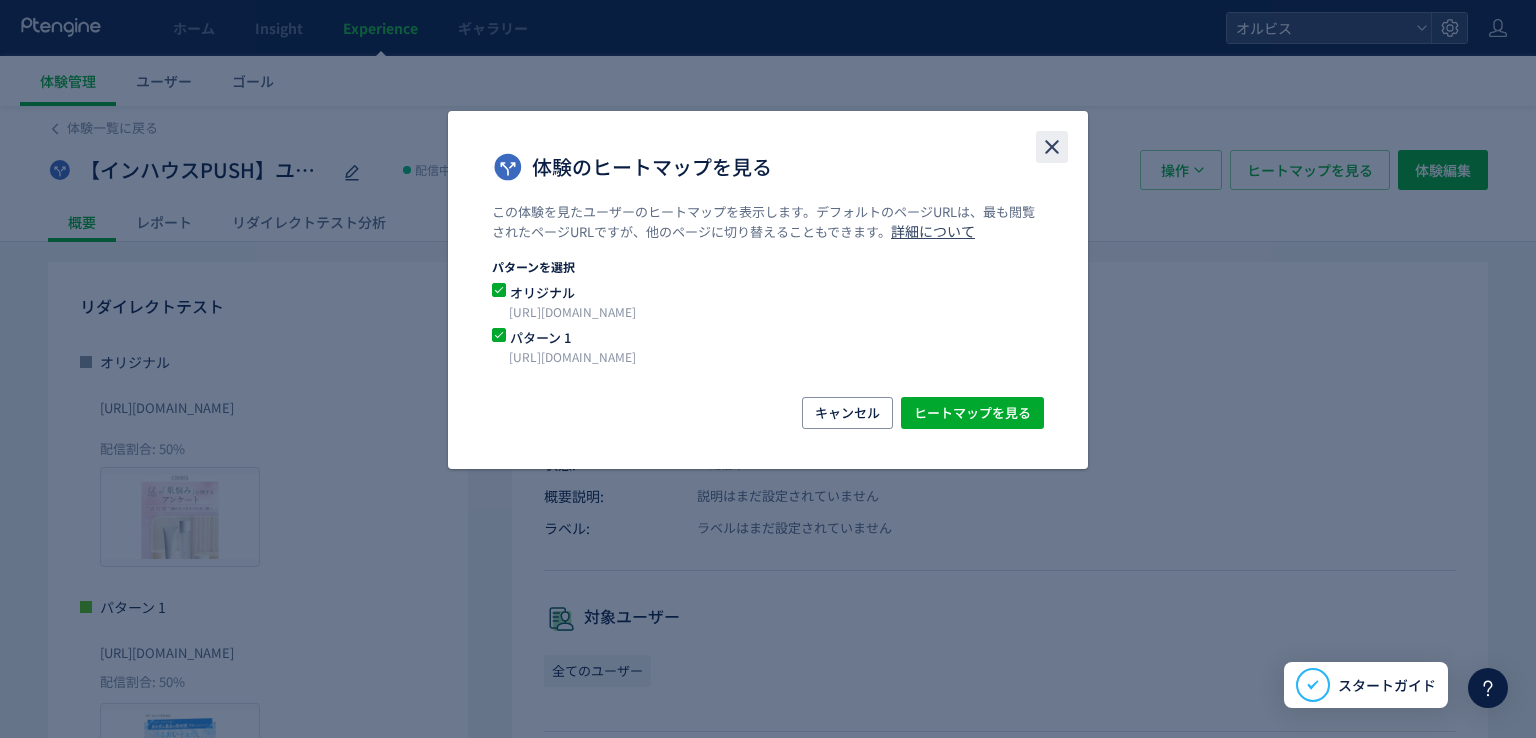 click 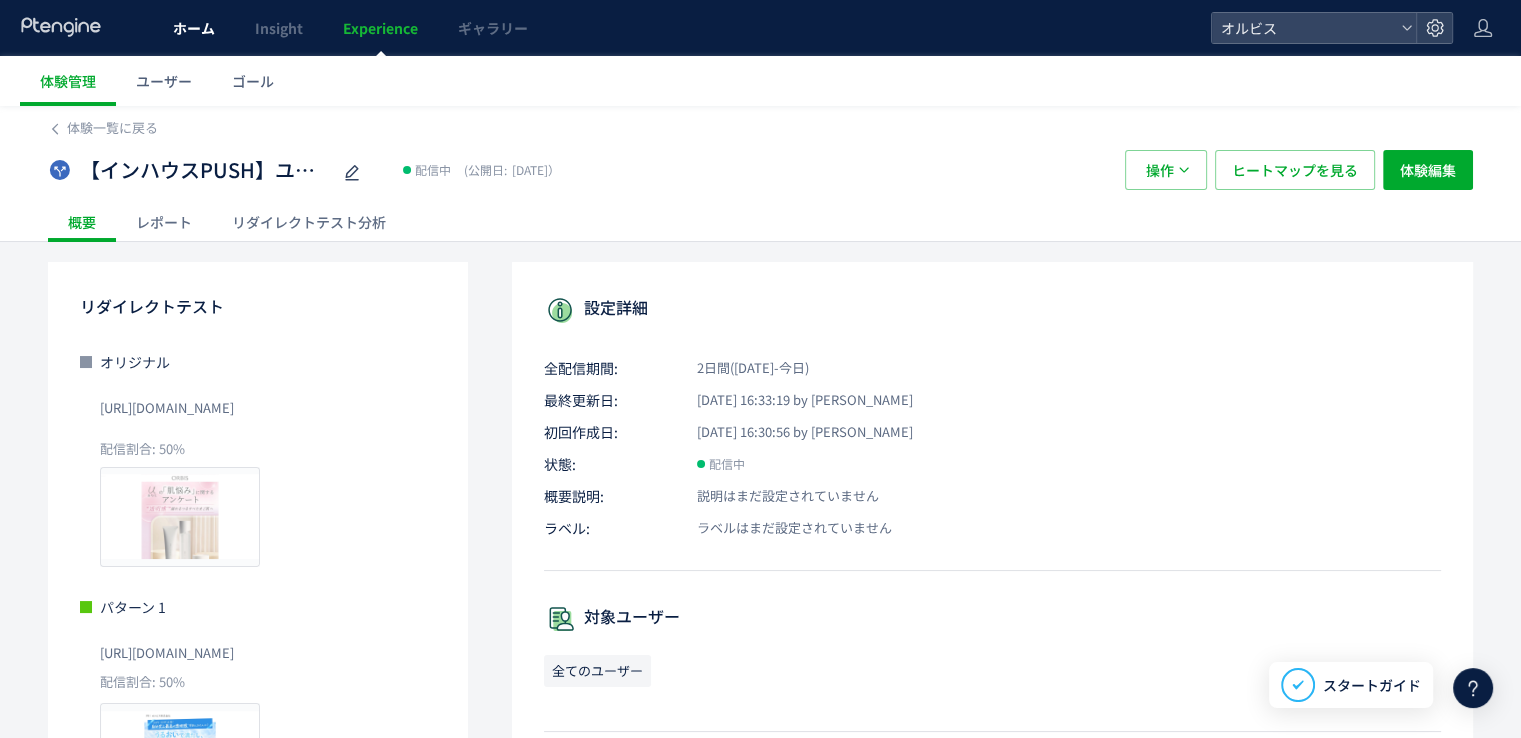 click on "ホーム" at bounding box center (194, 28) 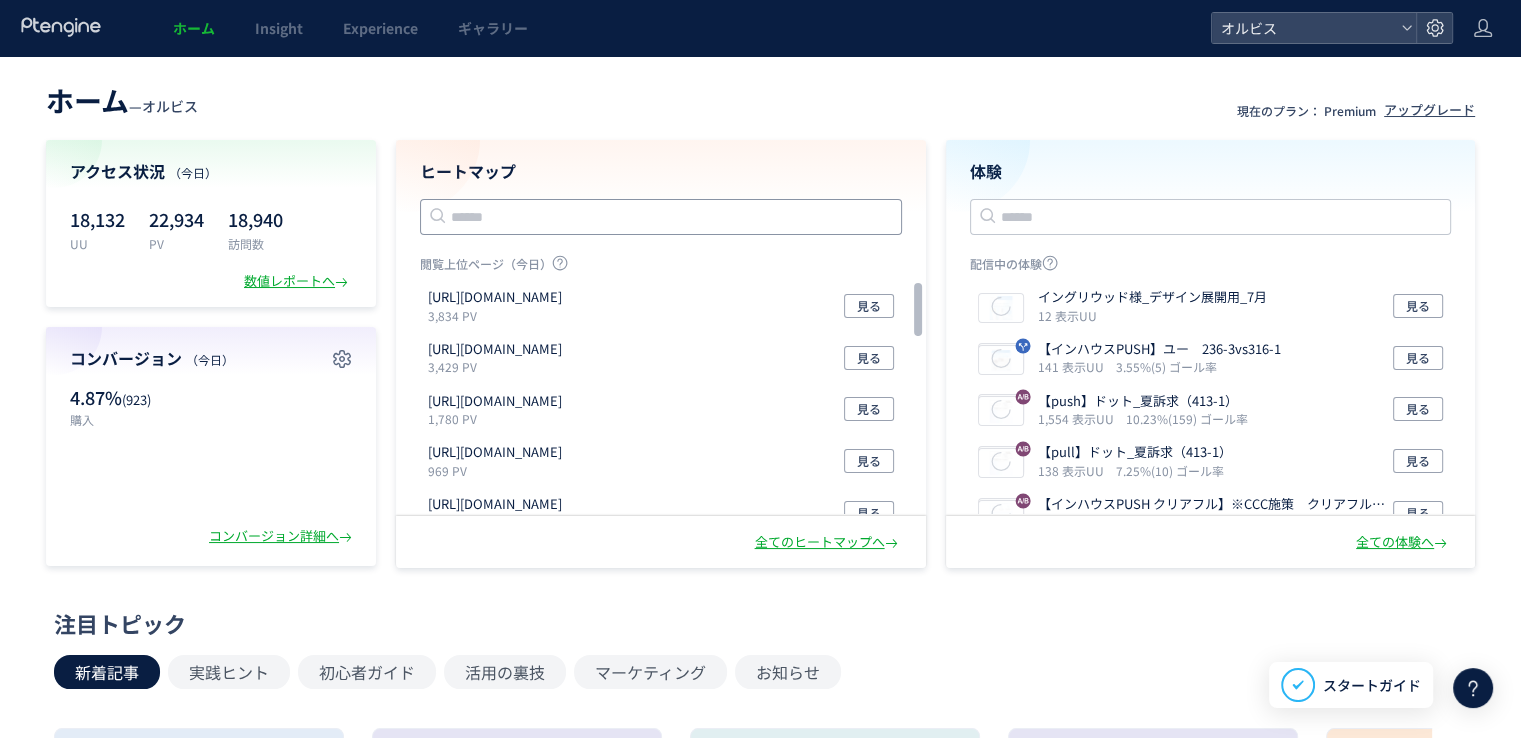 click 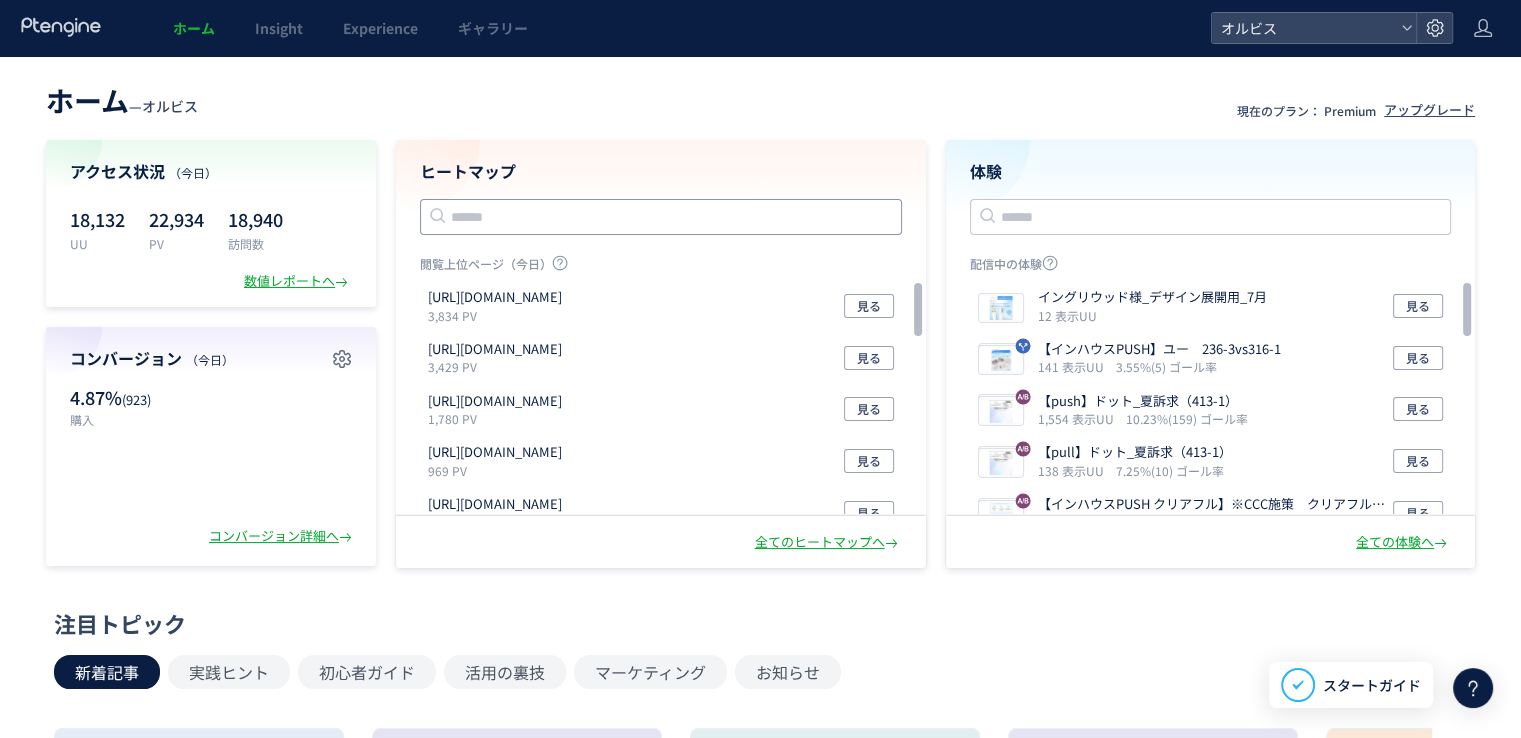paste on "**********" 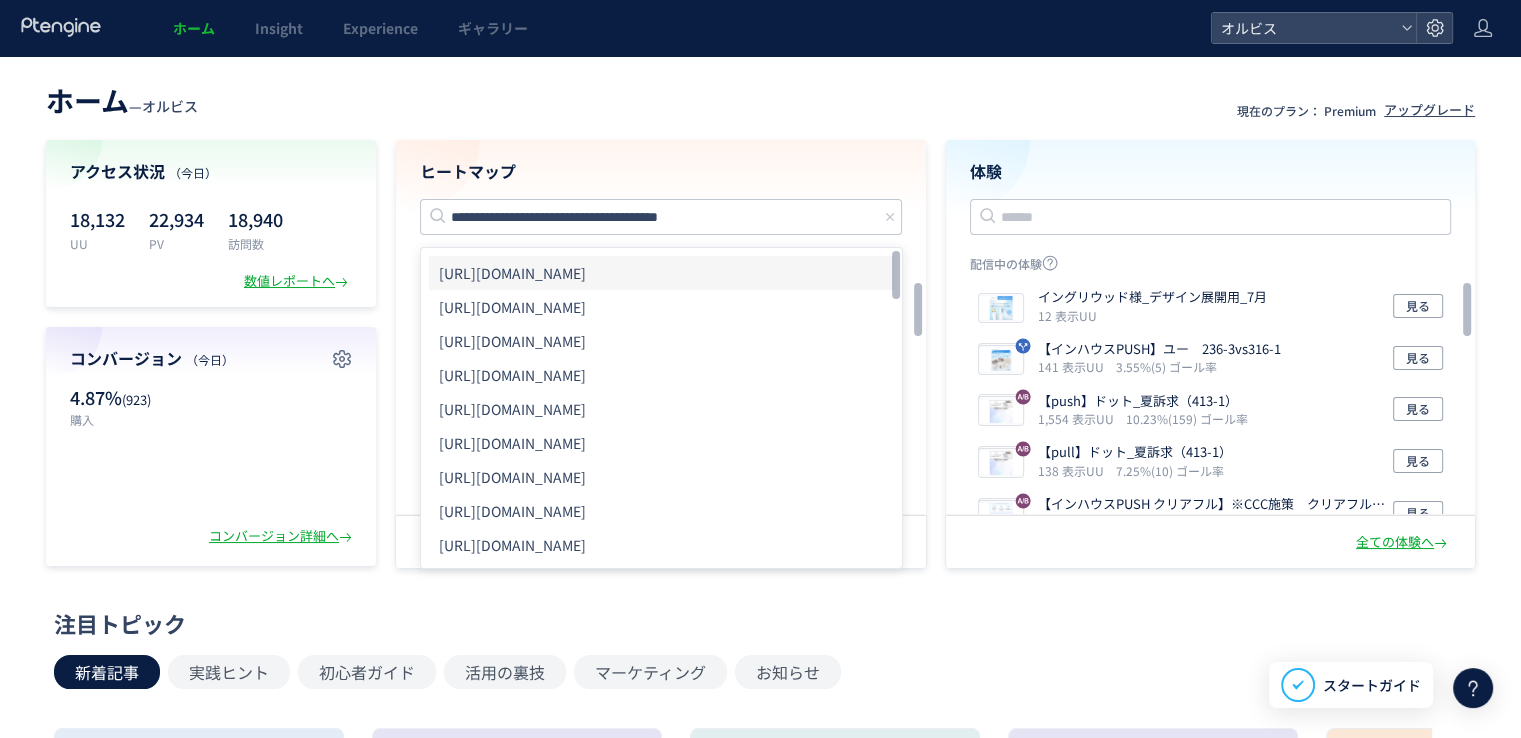 click on "[URL][DOMAIN_NAME]" 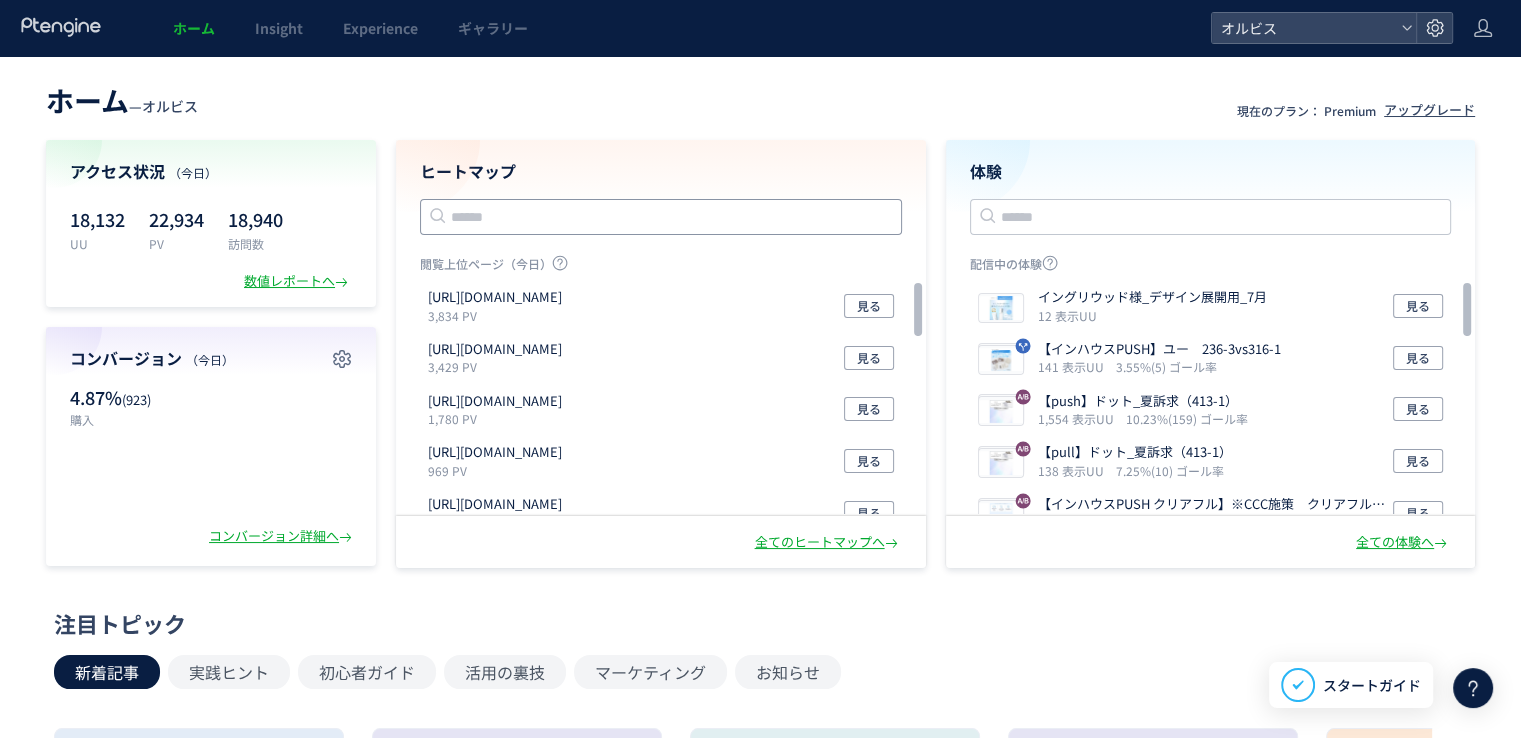 click 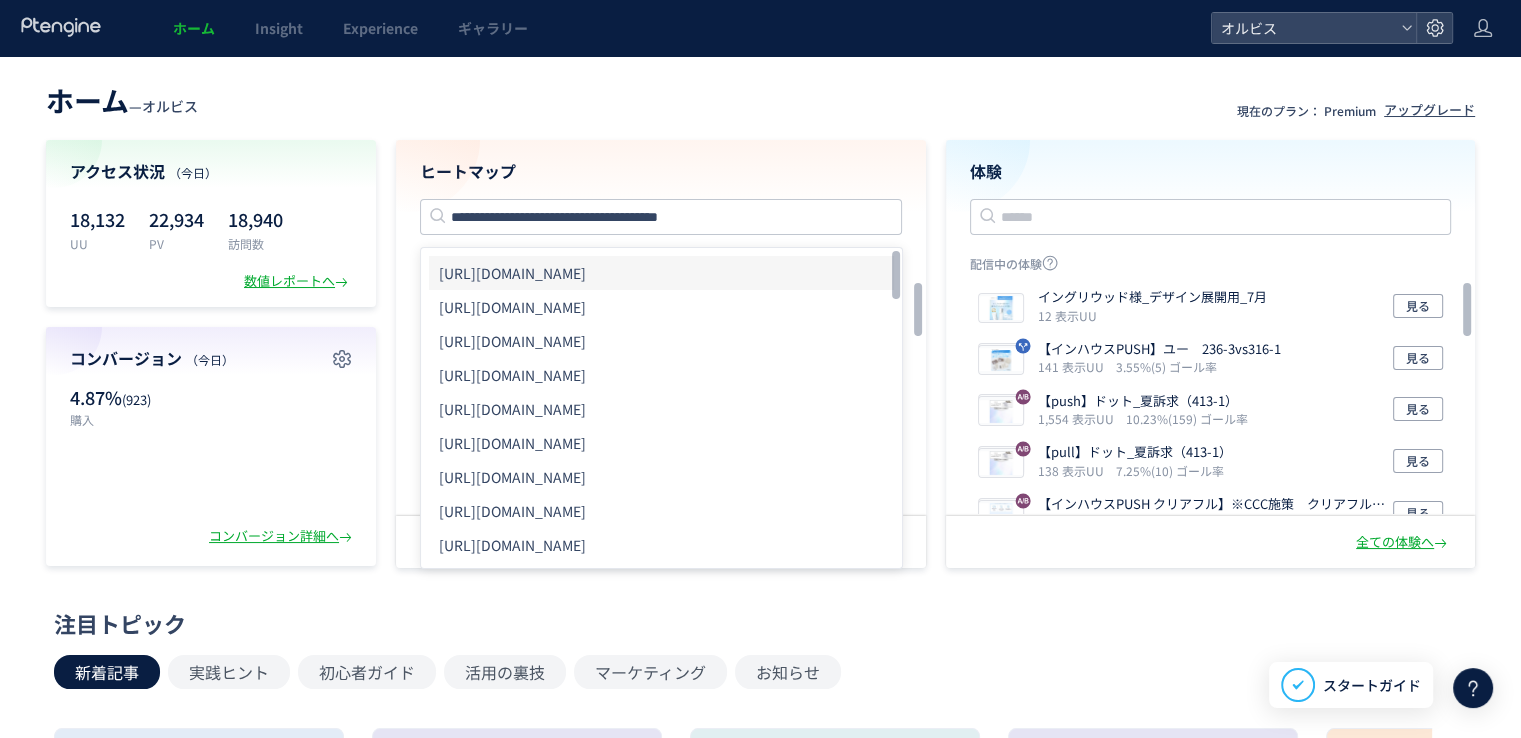 click on "[URL][DOMAIN_NAME]" 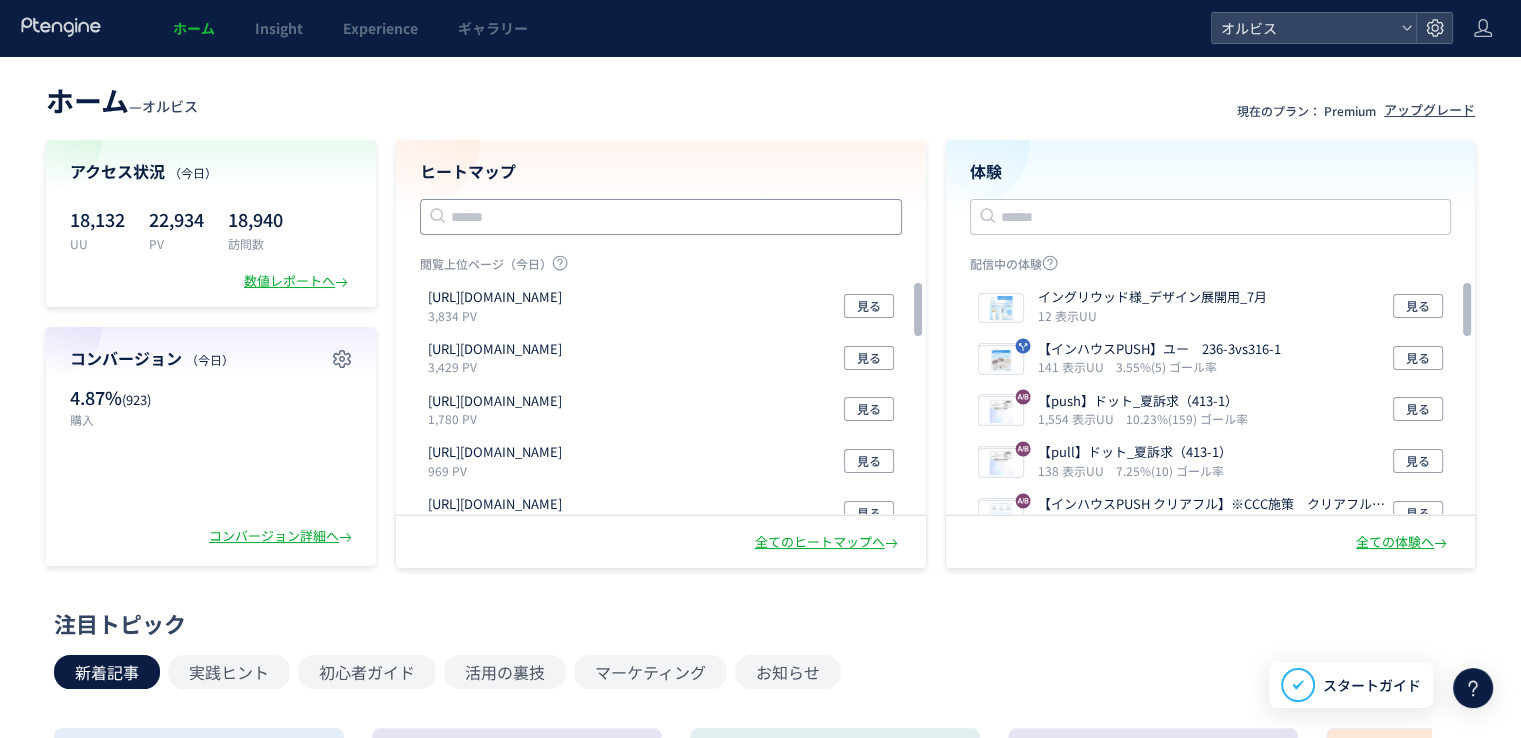 click 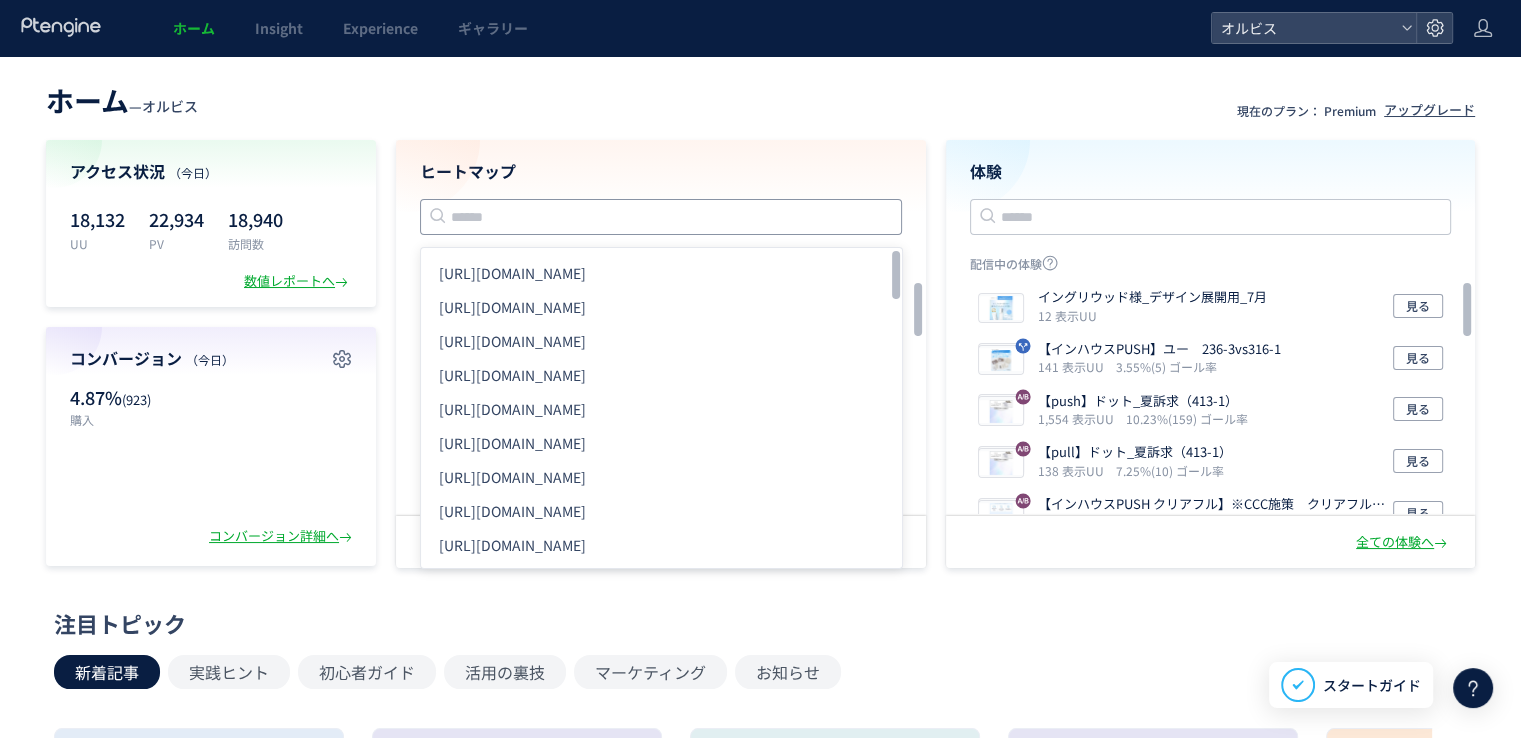 paste on "**********" 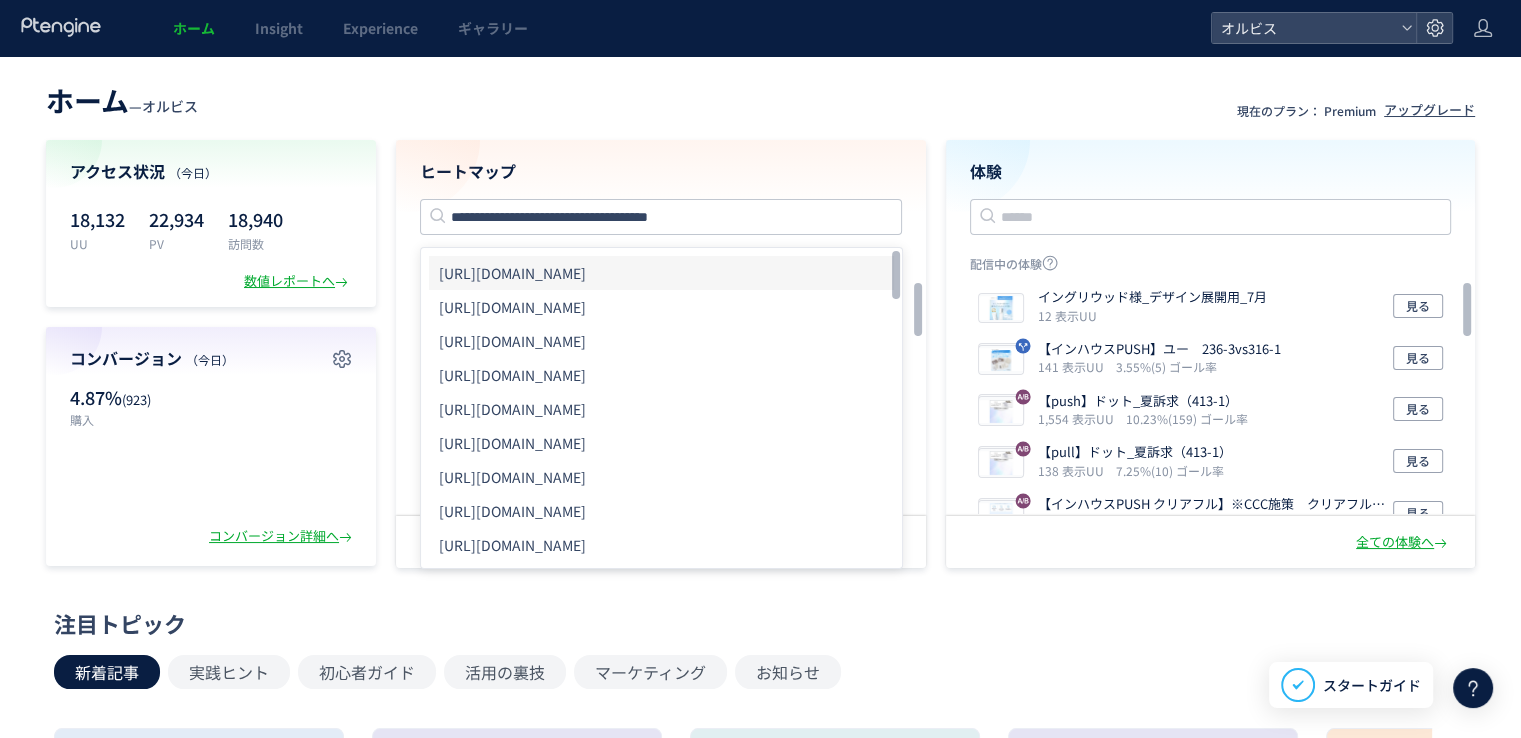 click on "[URL][DOMAIN_NAME]" 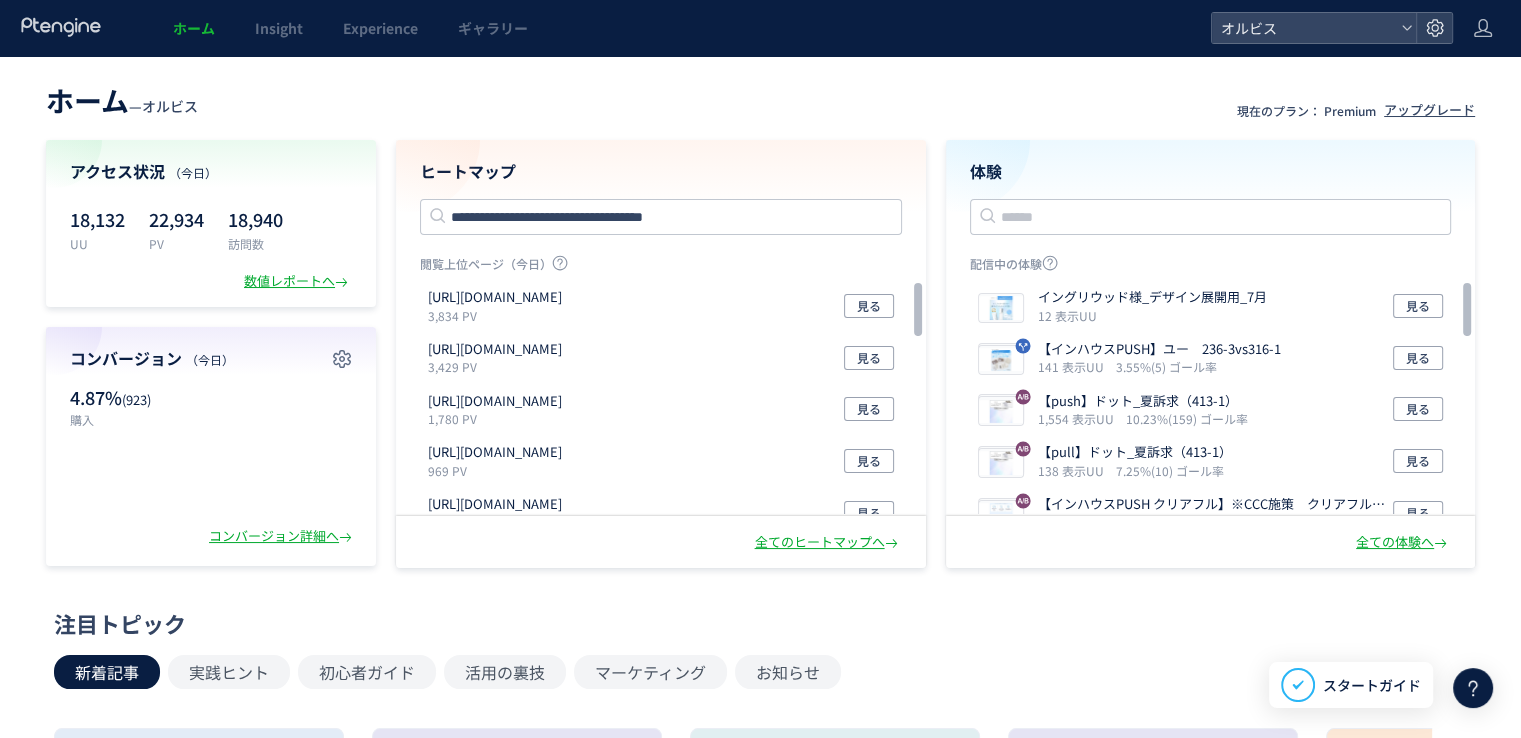 type 